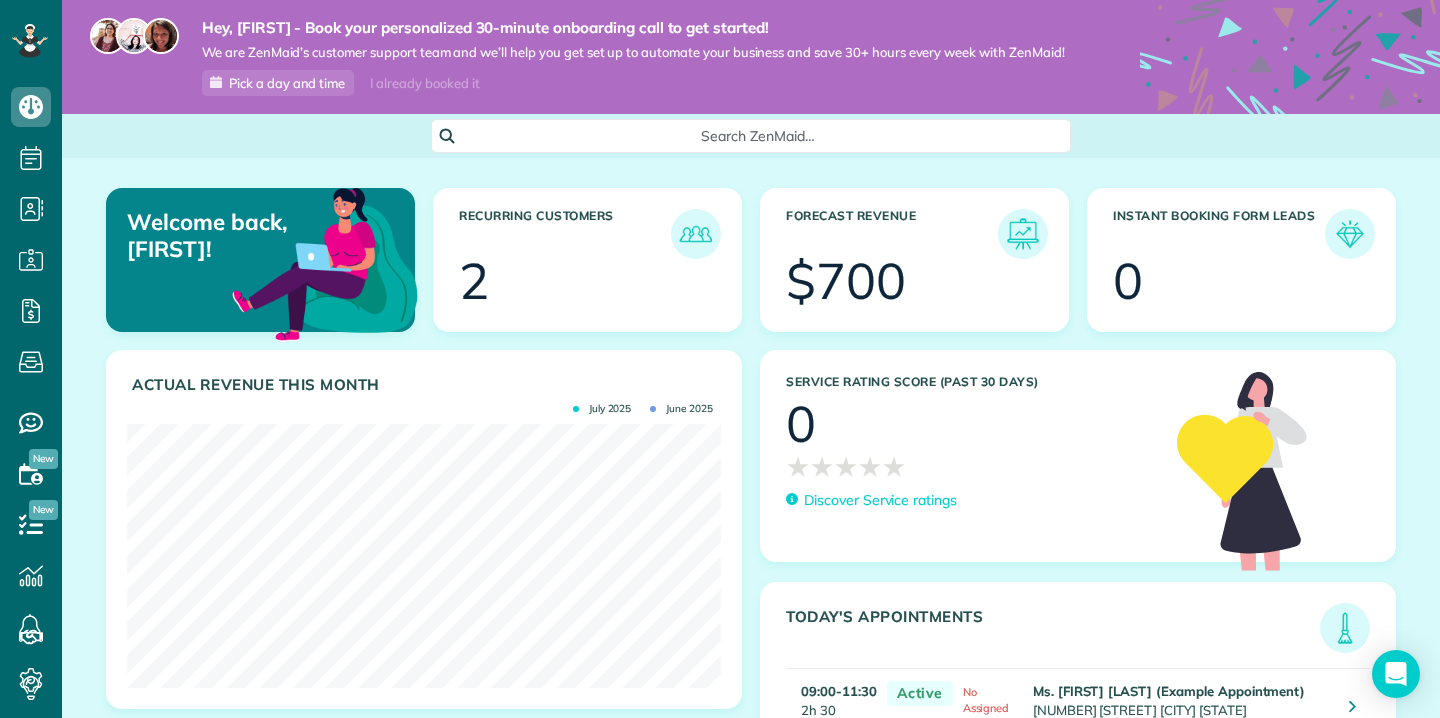 scroll, scrollTop: 0, scrollLeft: 0, axis: both 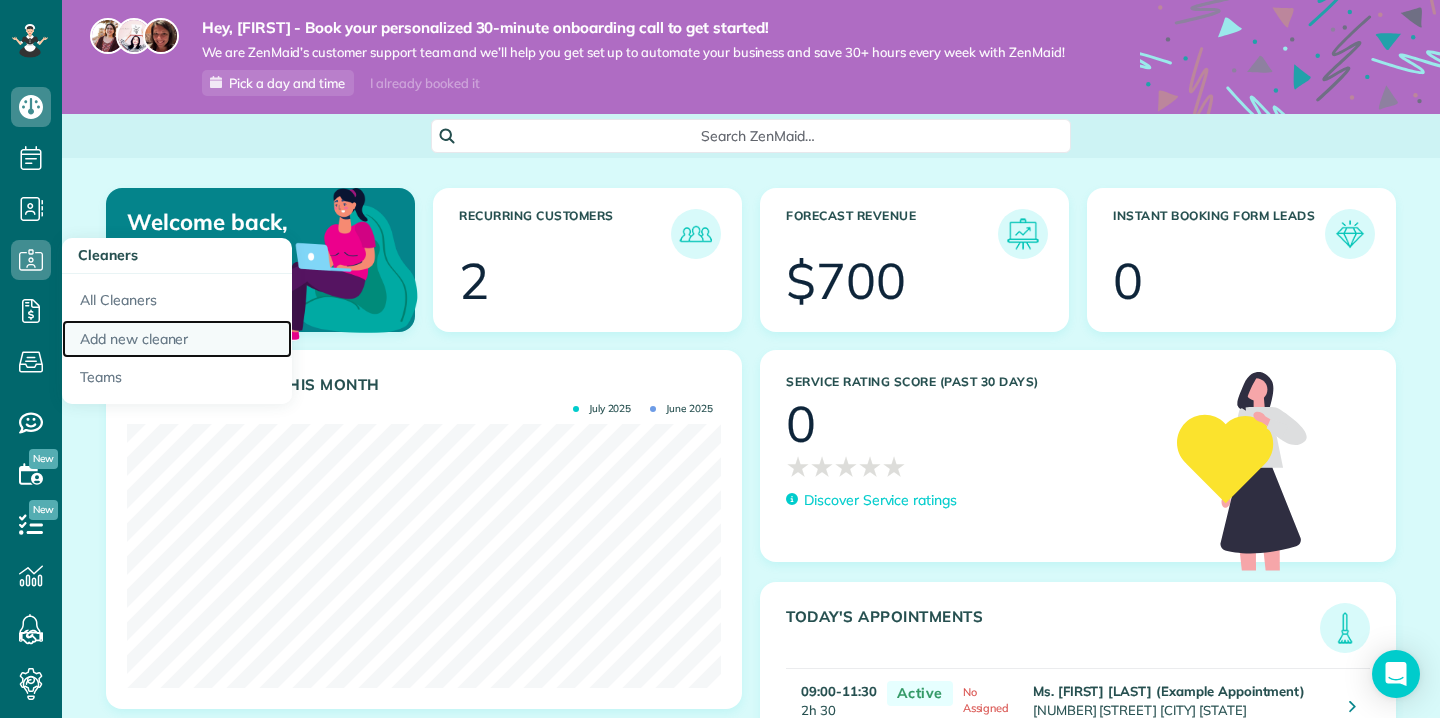 click on "Add new cleaner" at bounding box center [177, 339] 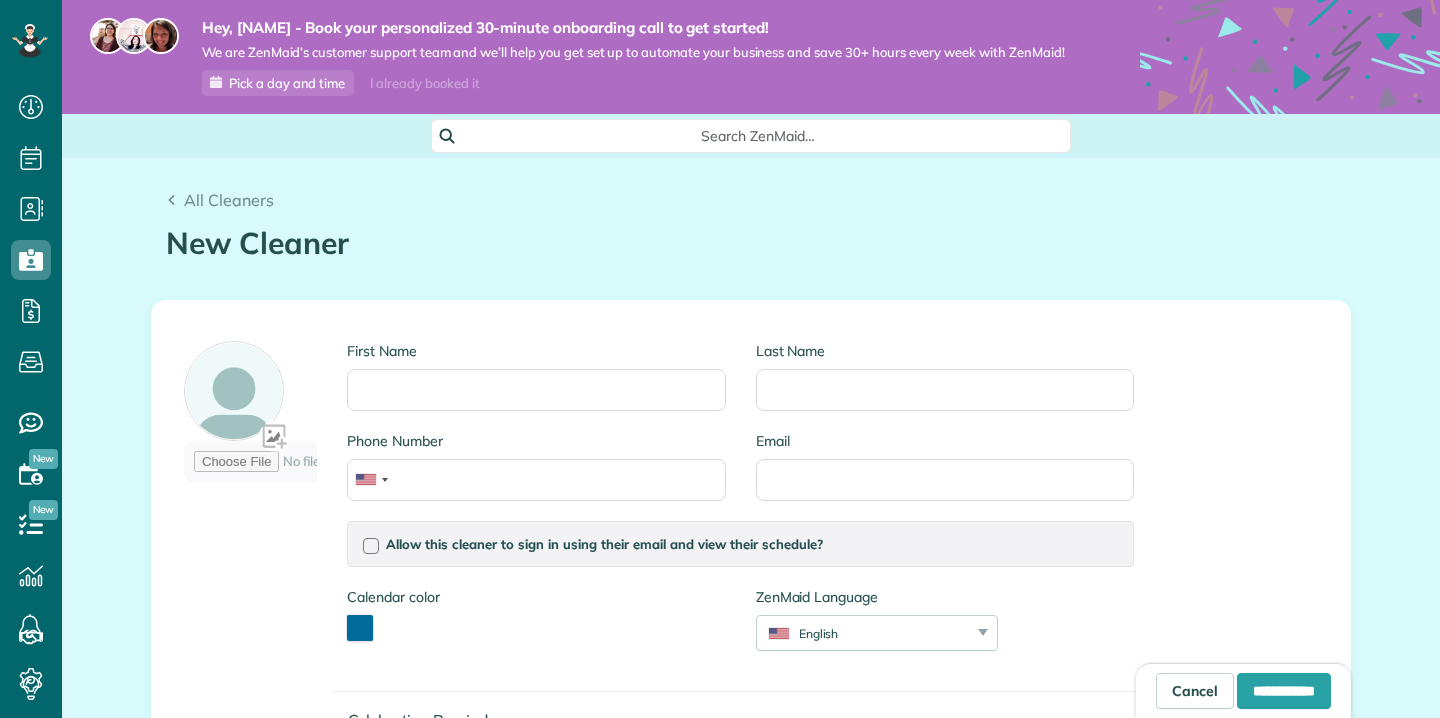 scroll, scrollTop: 0, scrollLeft: 0, axis: both 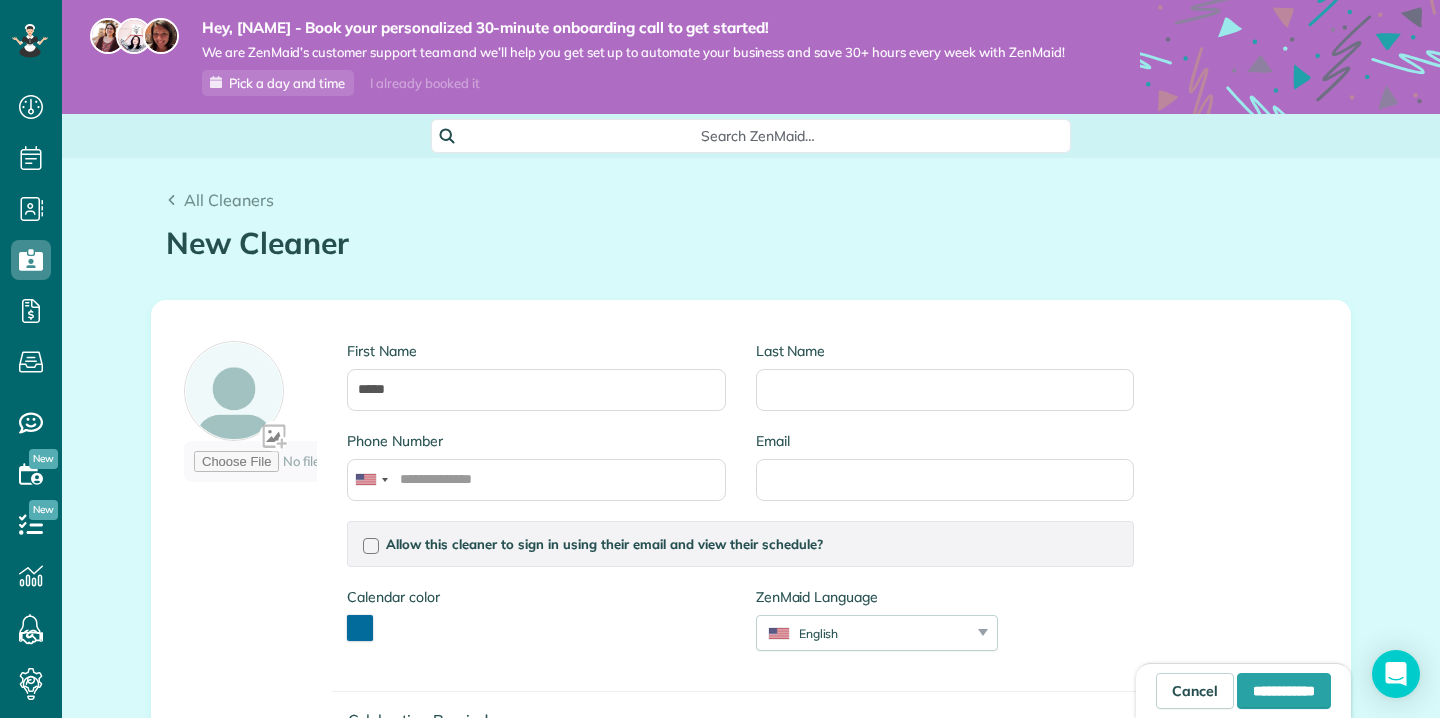 type on "*****" 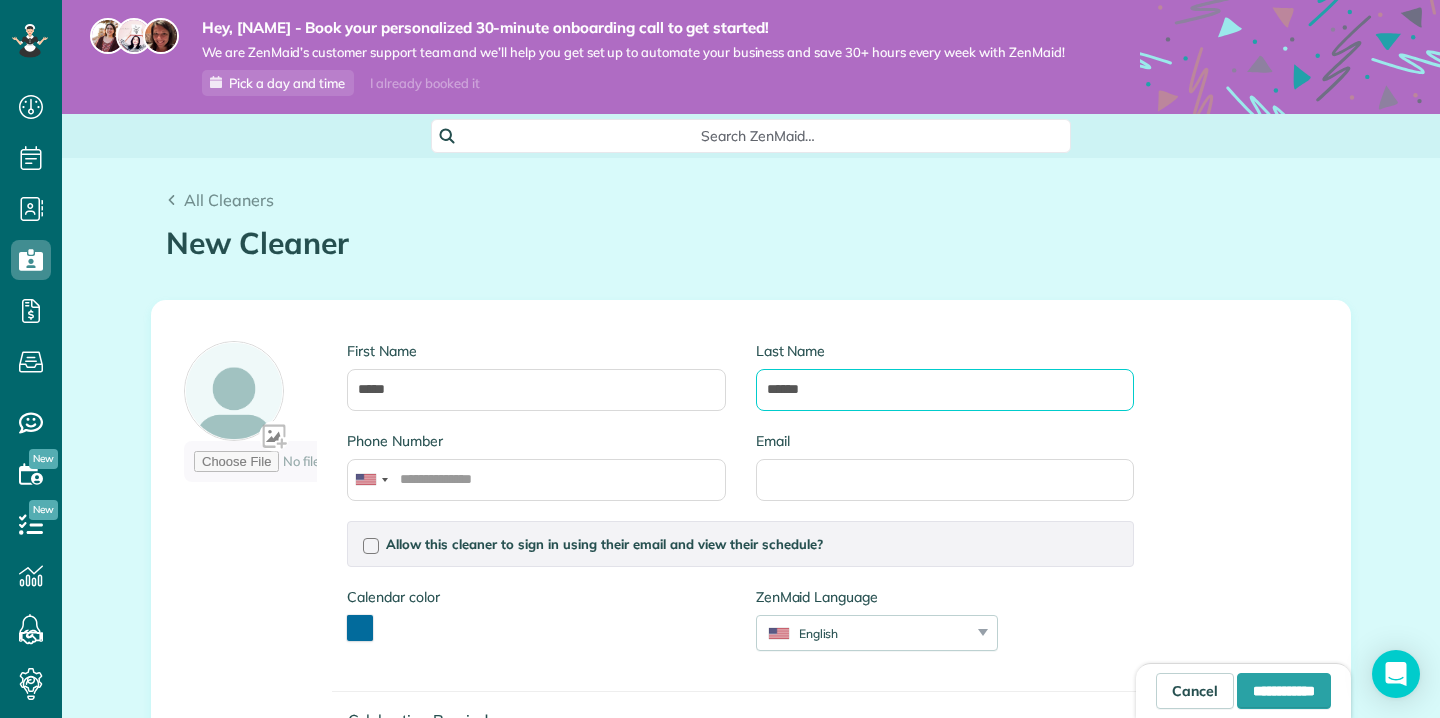 type on "******" 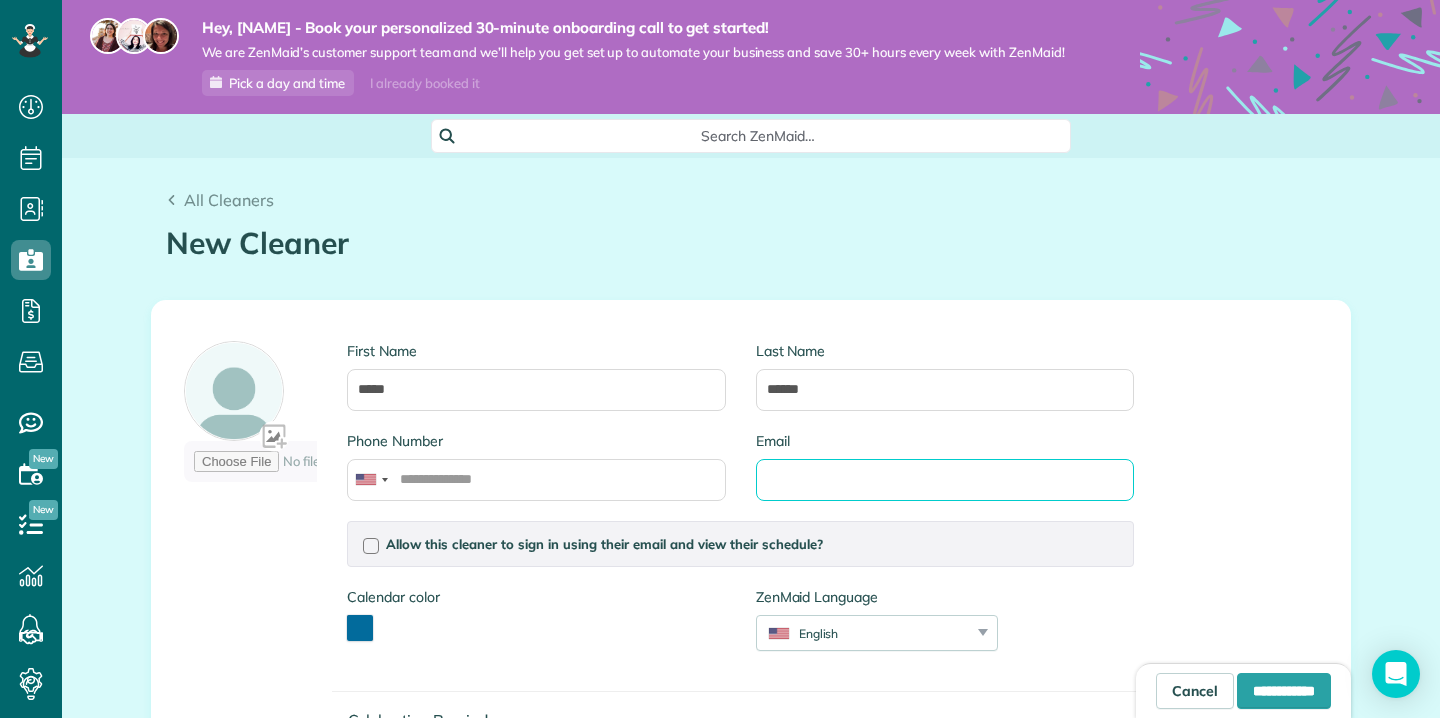 click on "Email" at bounding box center [945, 480] 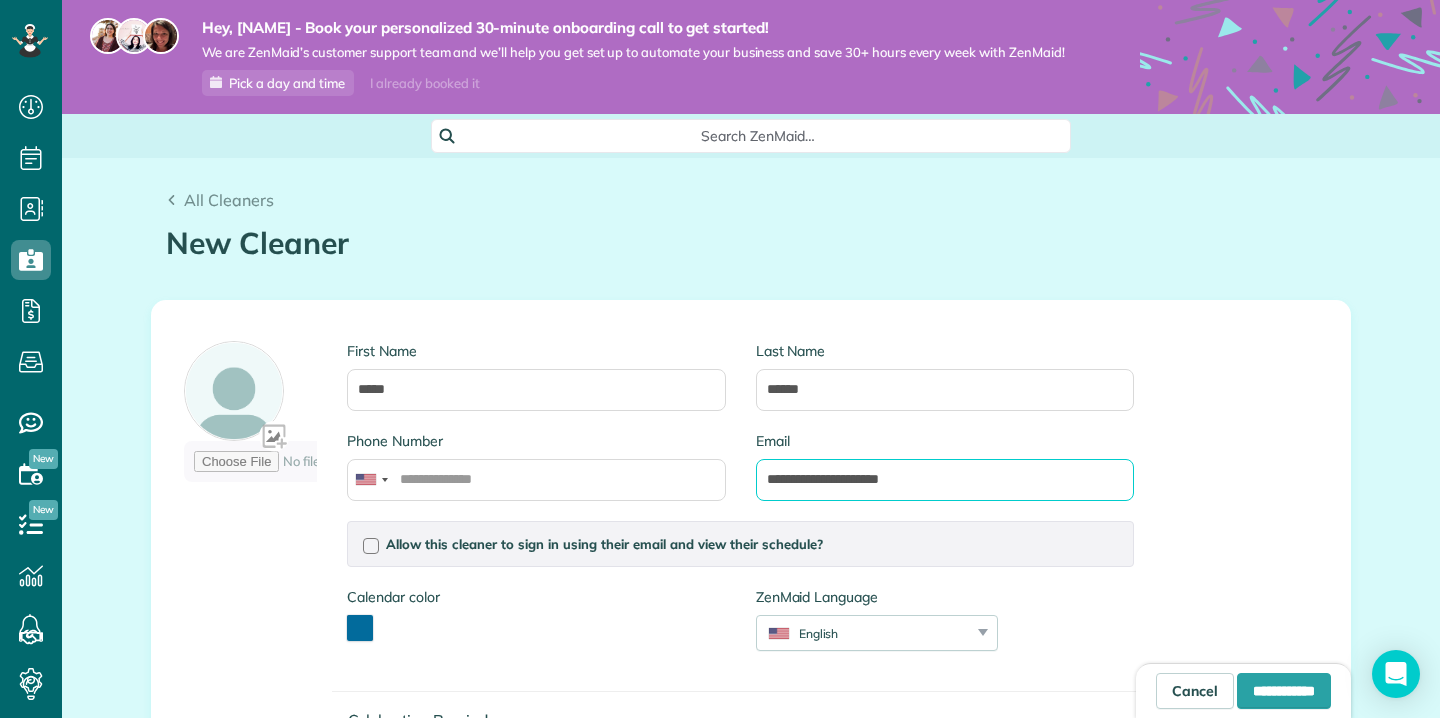 type on "**********" 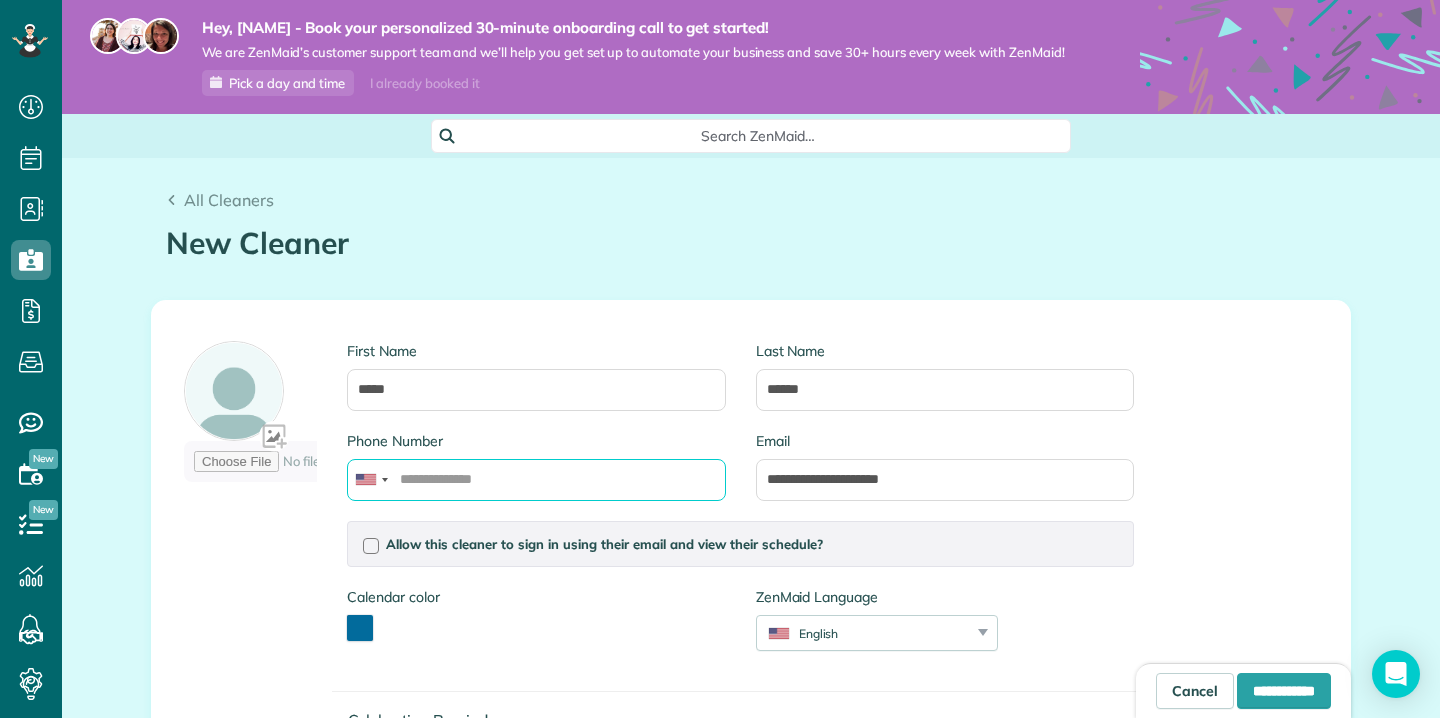 click on "Phone Number" at bounding box center [536, 480] 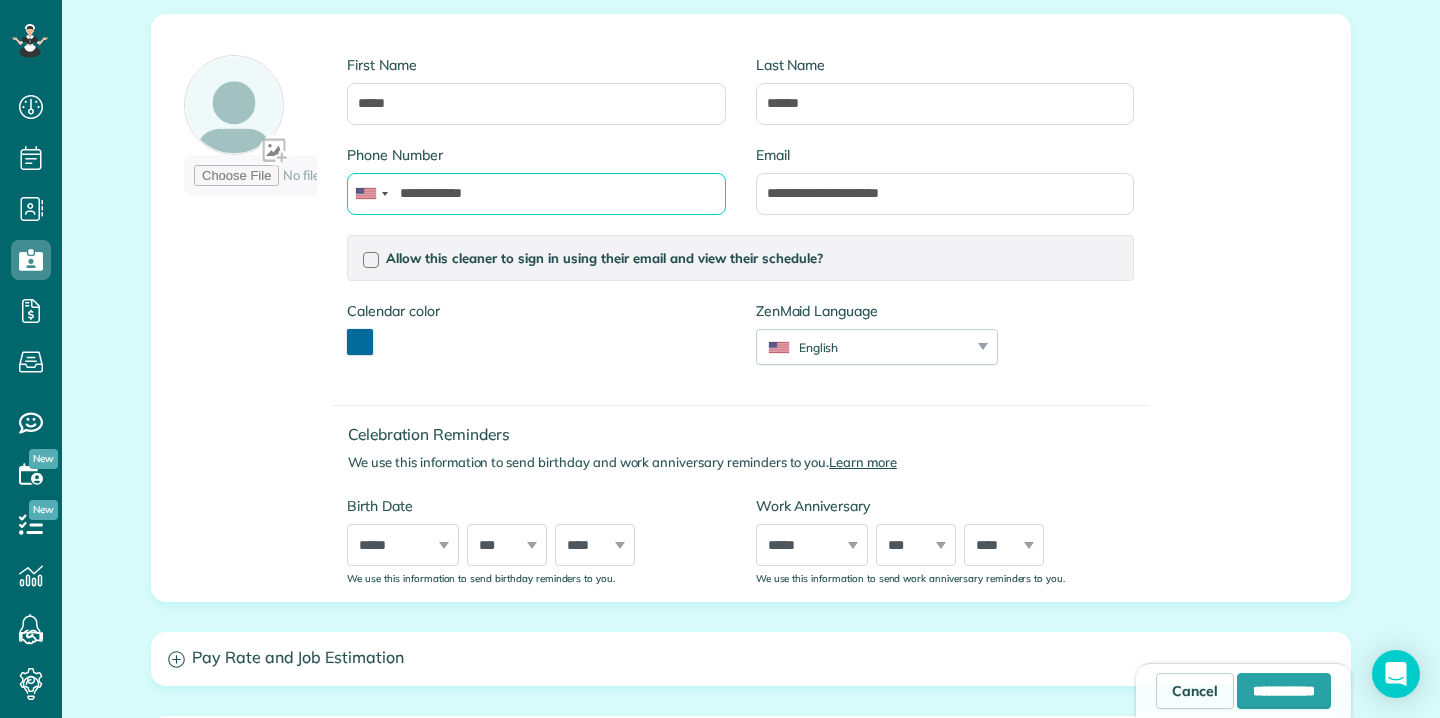 scroll, scrollTop: 295, scrollLeft: 0, axis: vertical 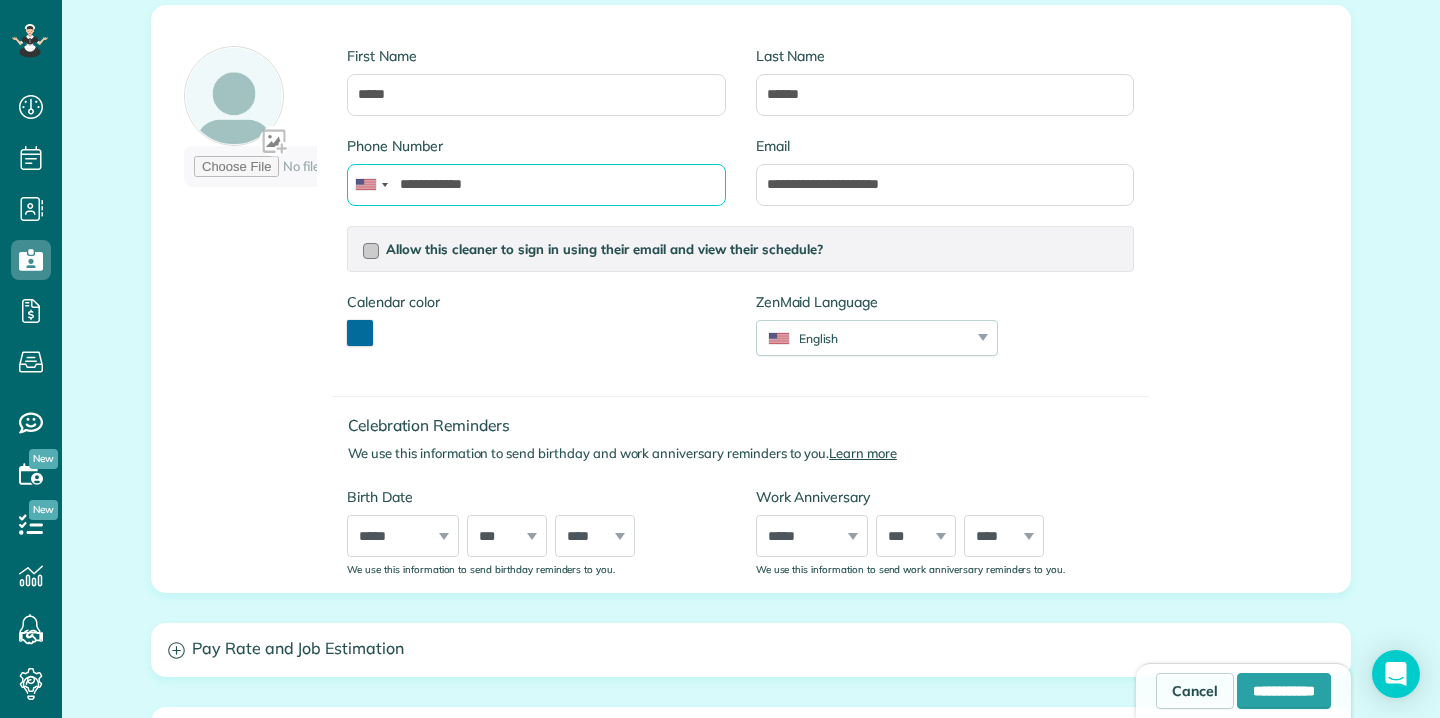 type on "**********" 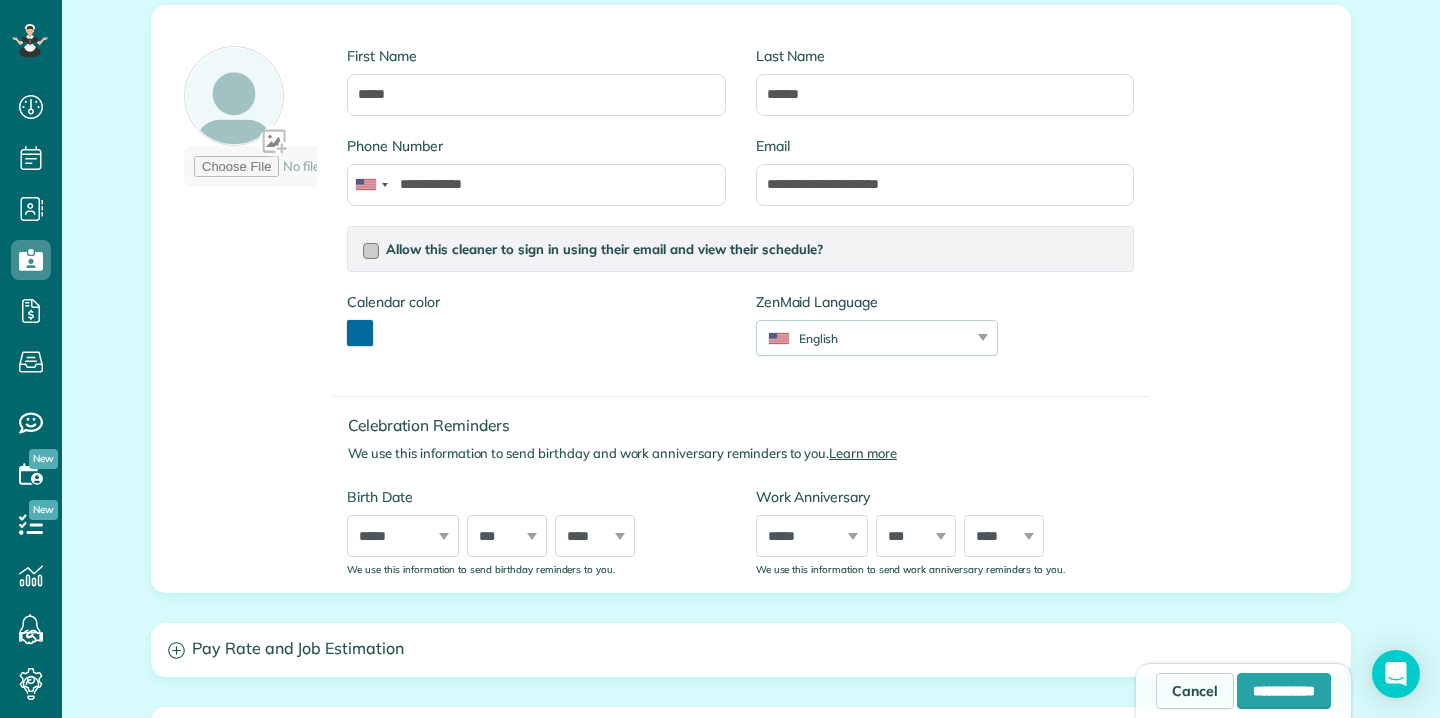 click at bounding box center [371, 251] 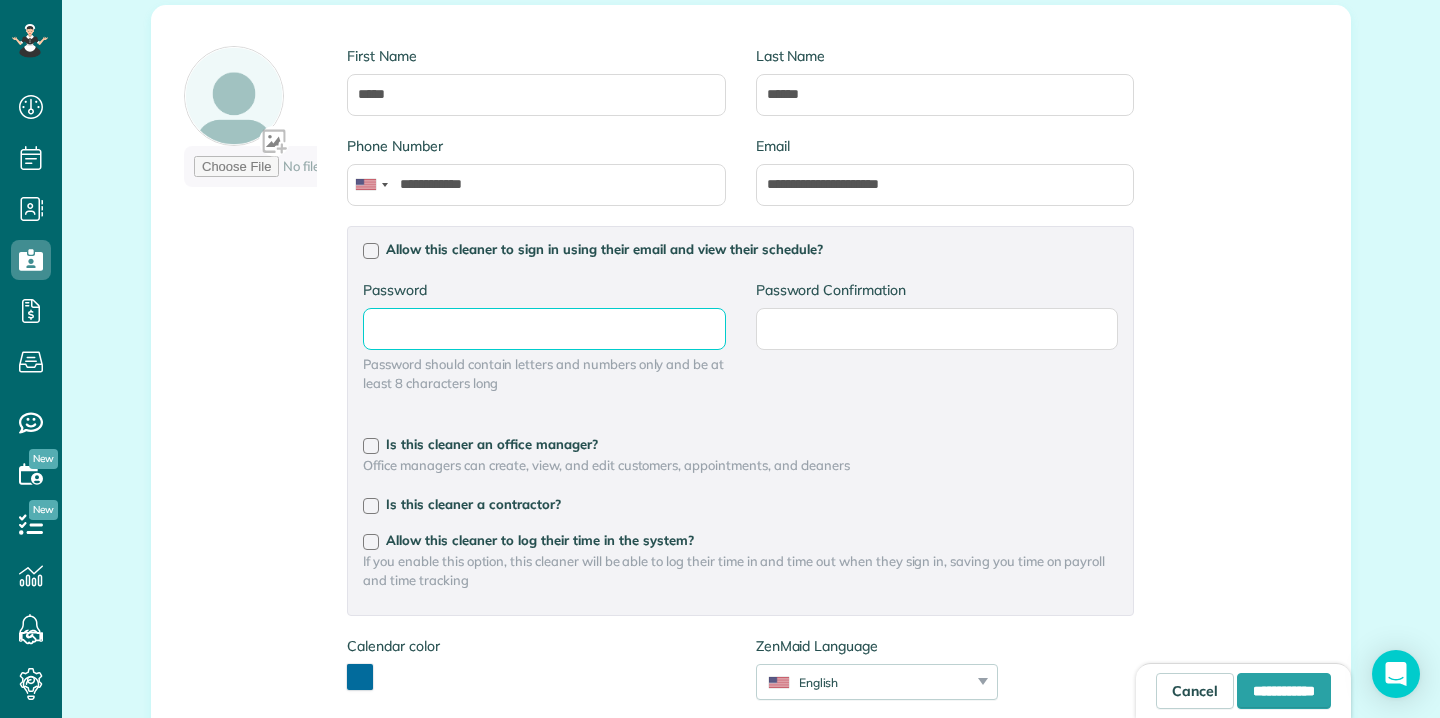 click on "Password" at bounding box center [0, 0] 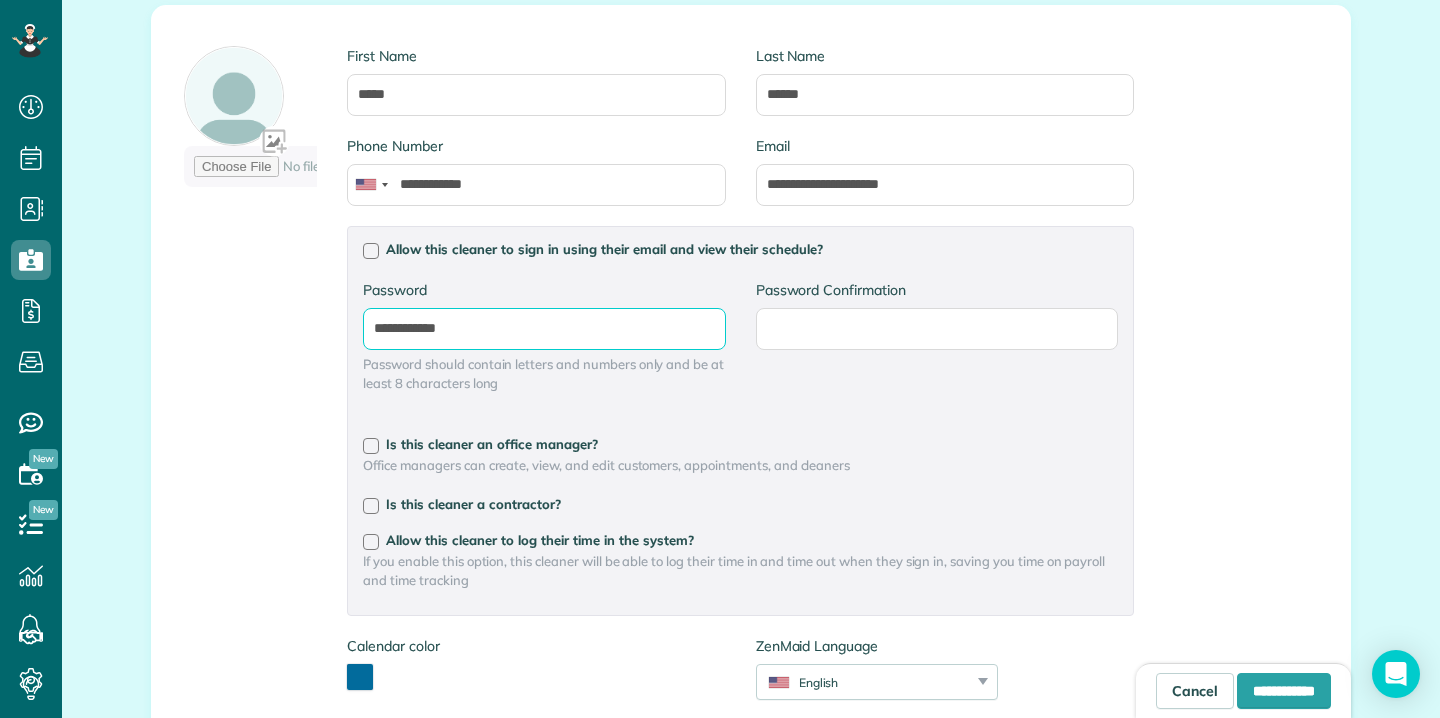 type on "**********" 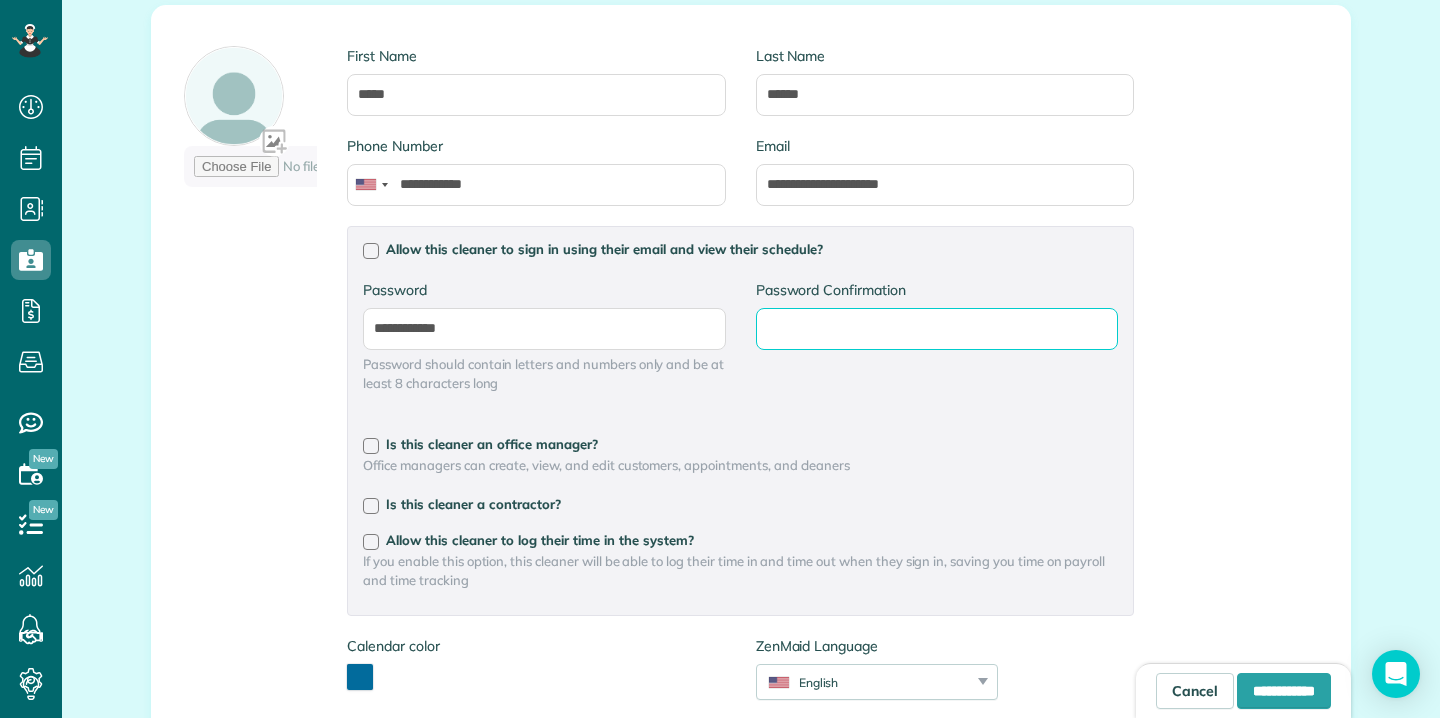 click on "Password Confirmation" at bounding box center (0, 0) 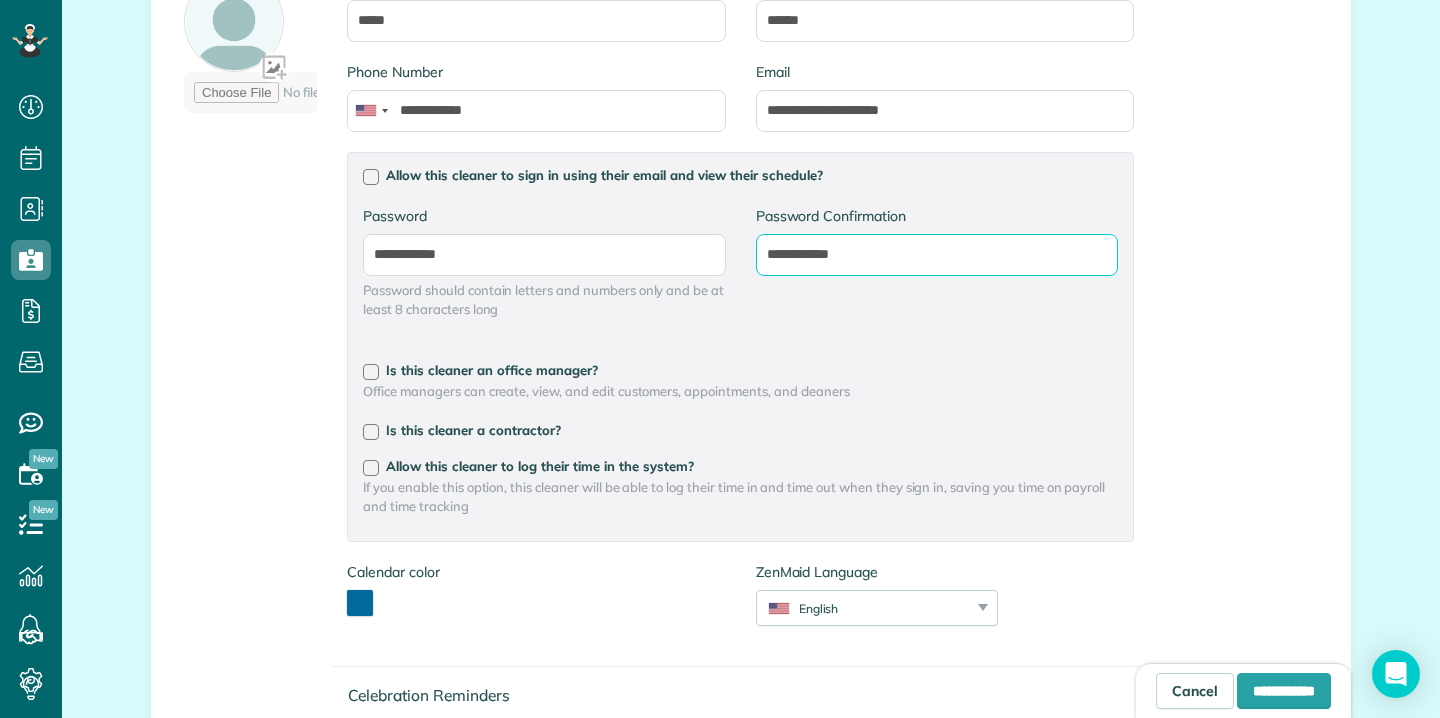 scroll, scrollTop: 373, scrollLeft: 0, axis: vertical 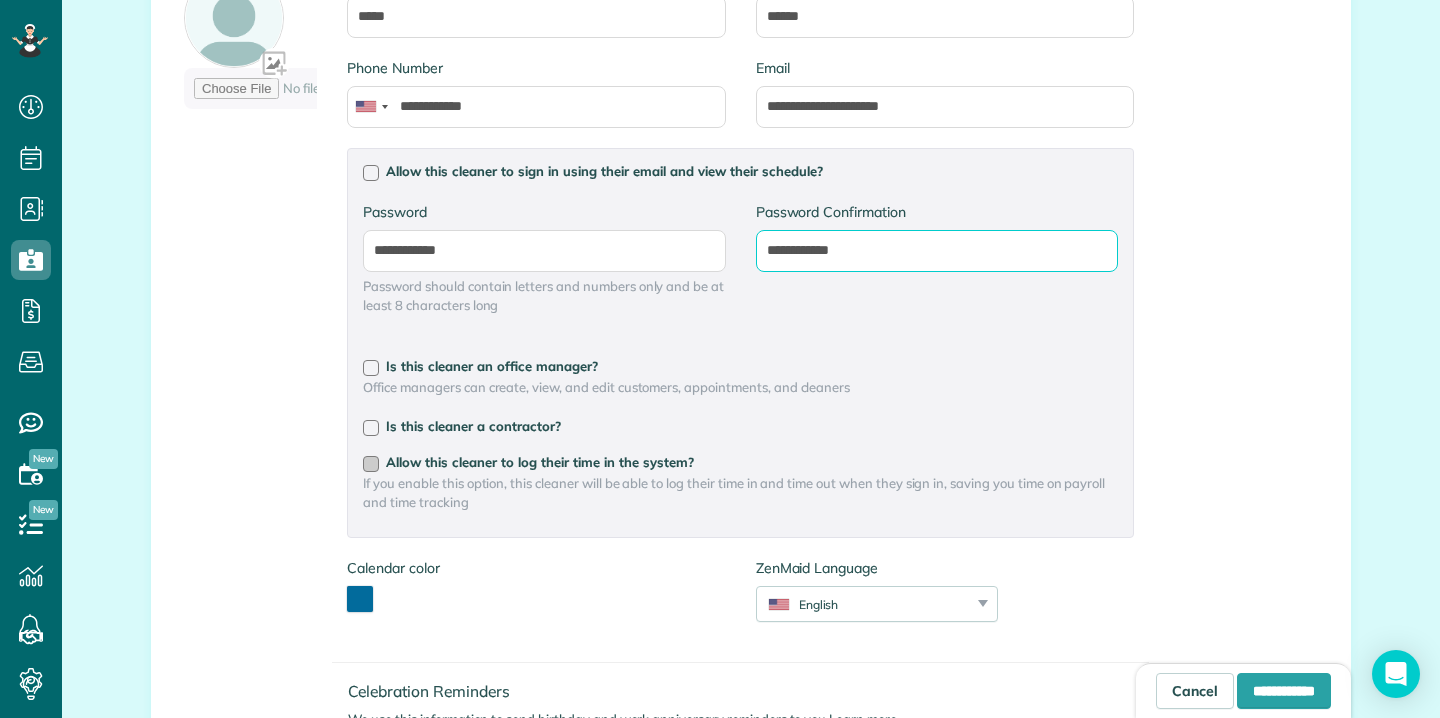 type on "**********" 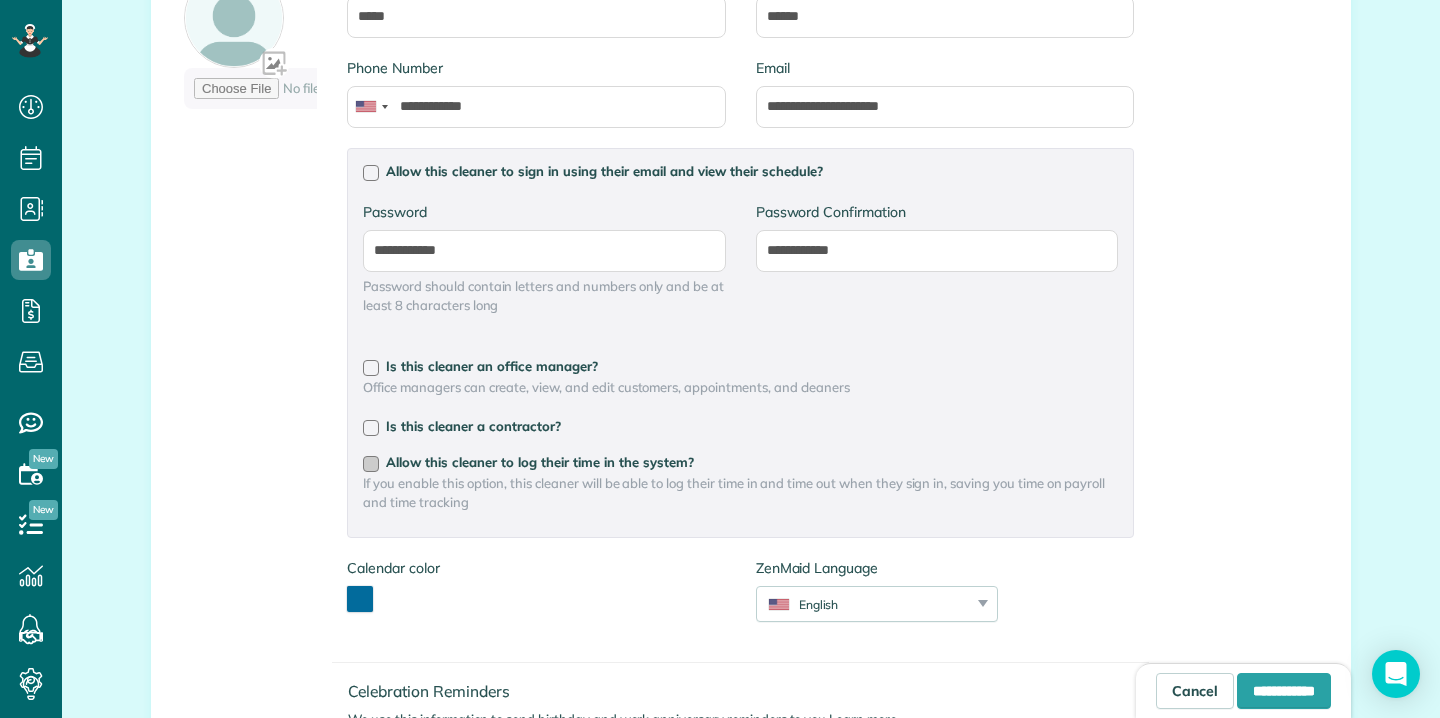 click at bounding box center [371, 464] 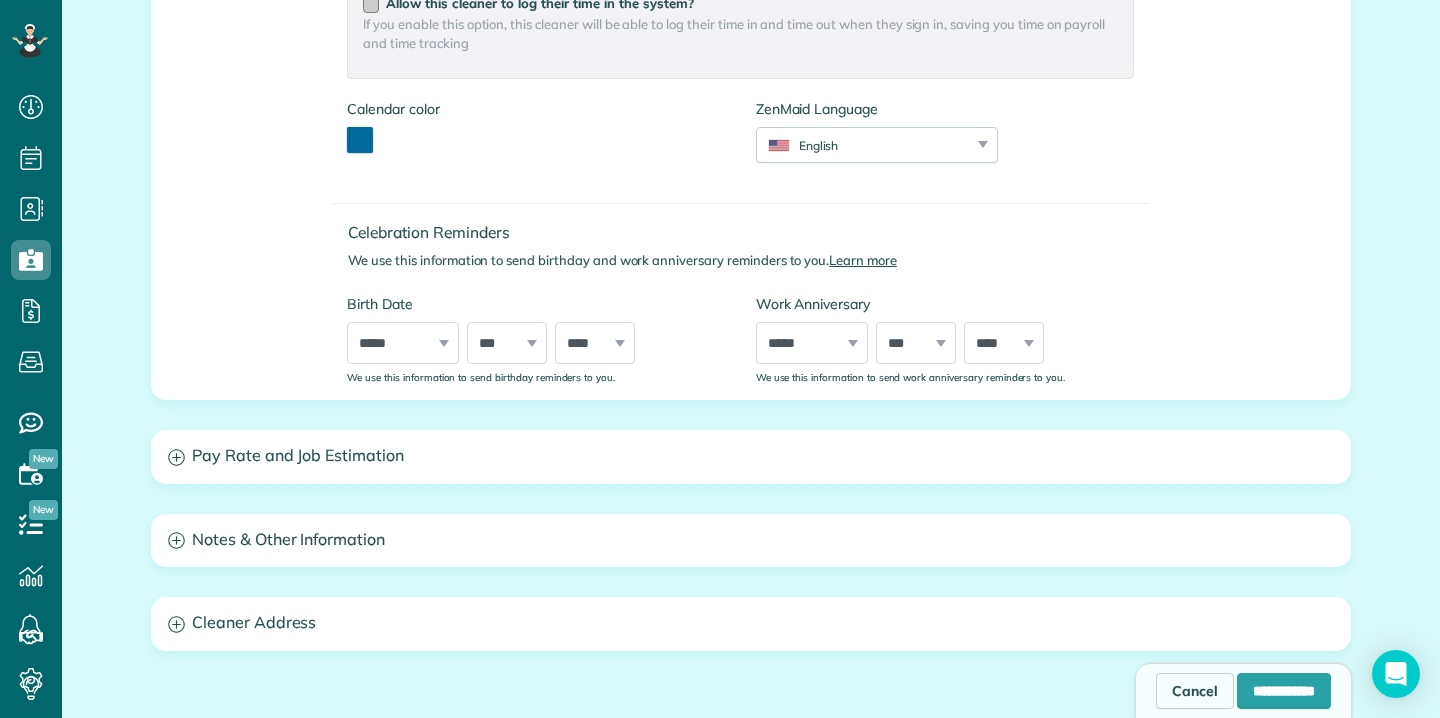 scroll, scrollTop: 1035, scrollLeft: 0, axis: vertical 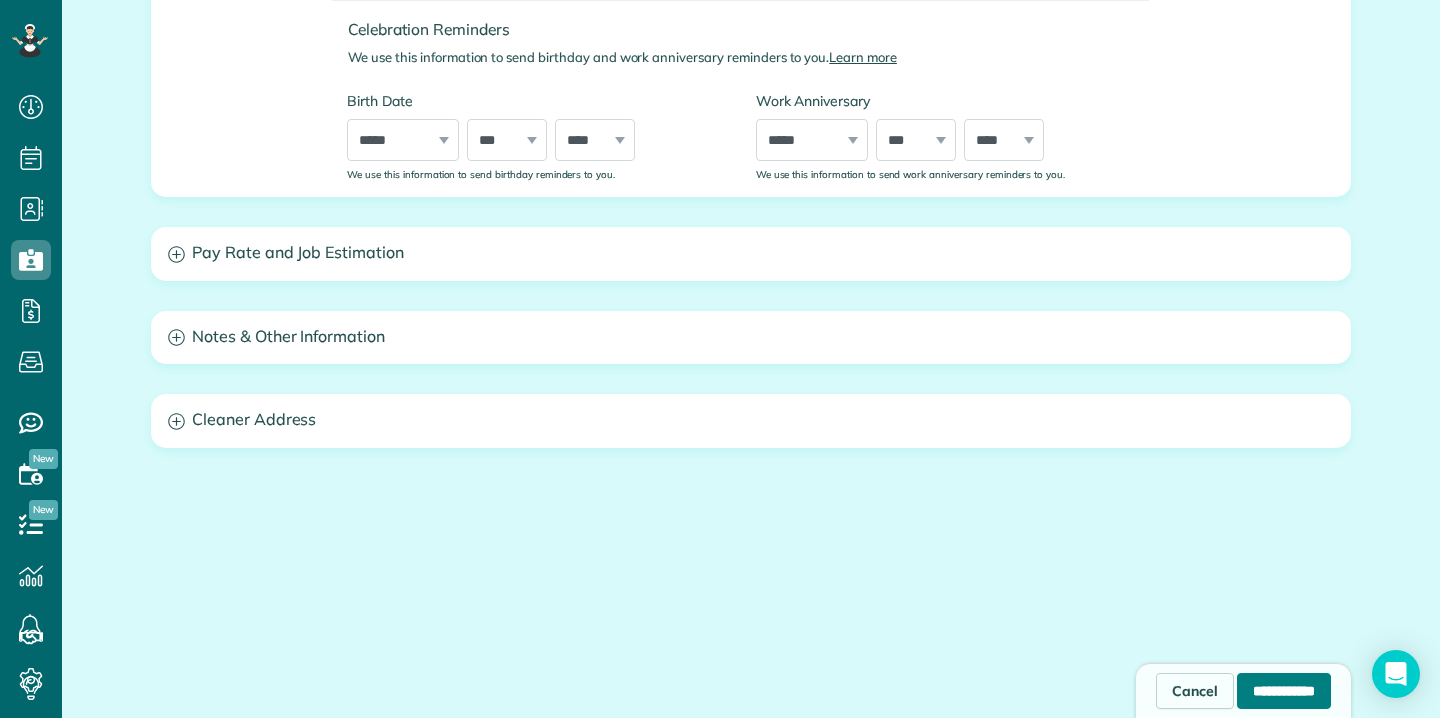 click on "**********" at bounding box center (1284, 691) 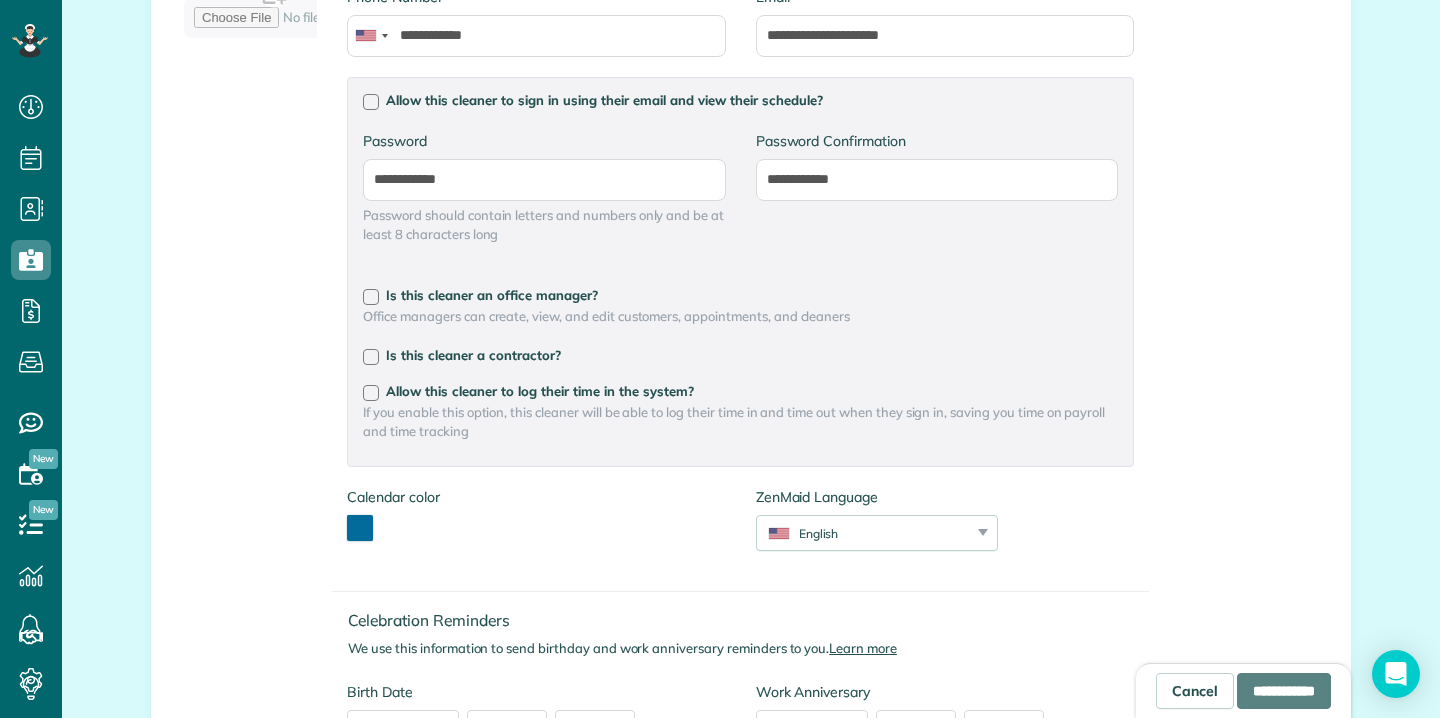 scroll, scrollTop: 443, scrollLeft: 0, axis: vertical 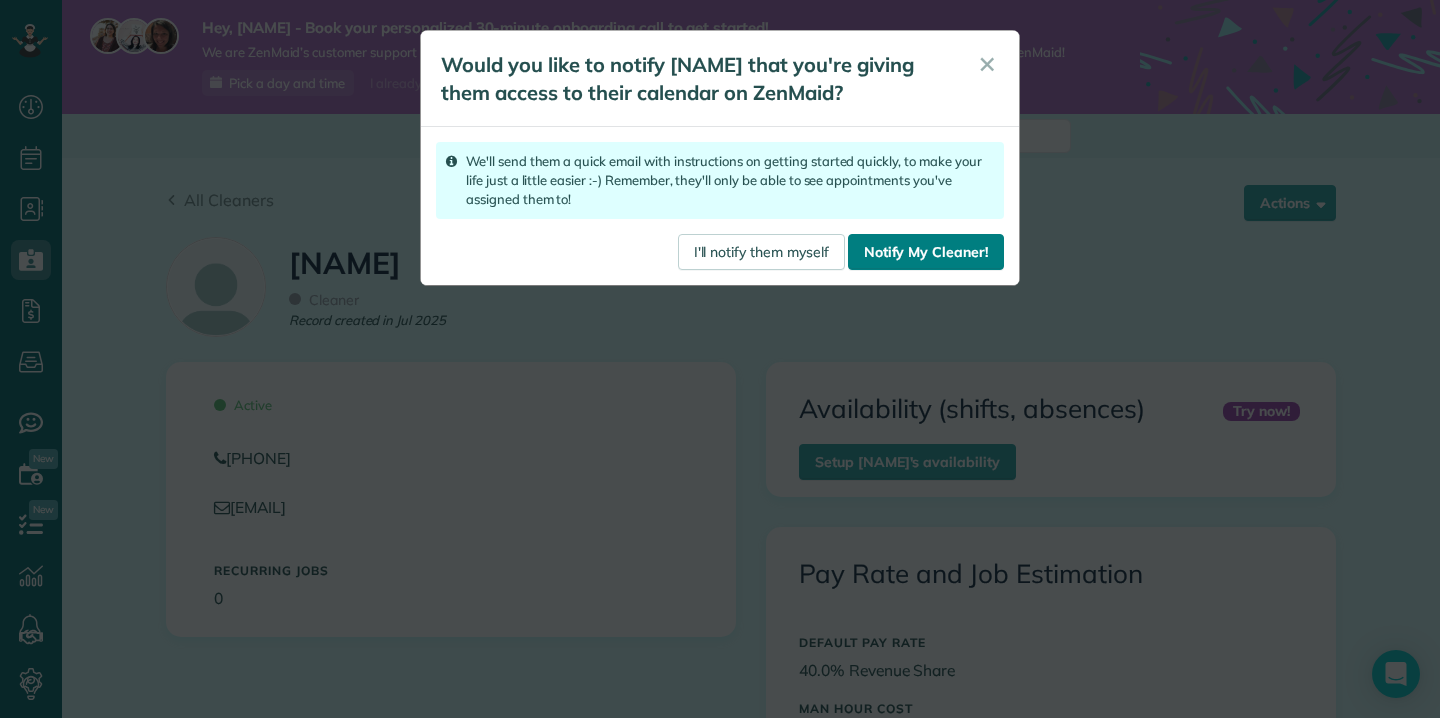 click on "Notify My Cleaner!" at bounding box center (926, 252) 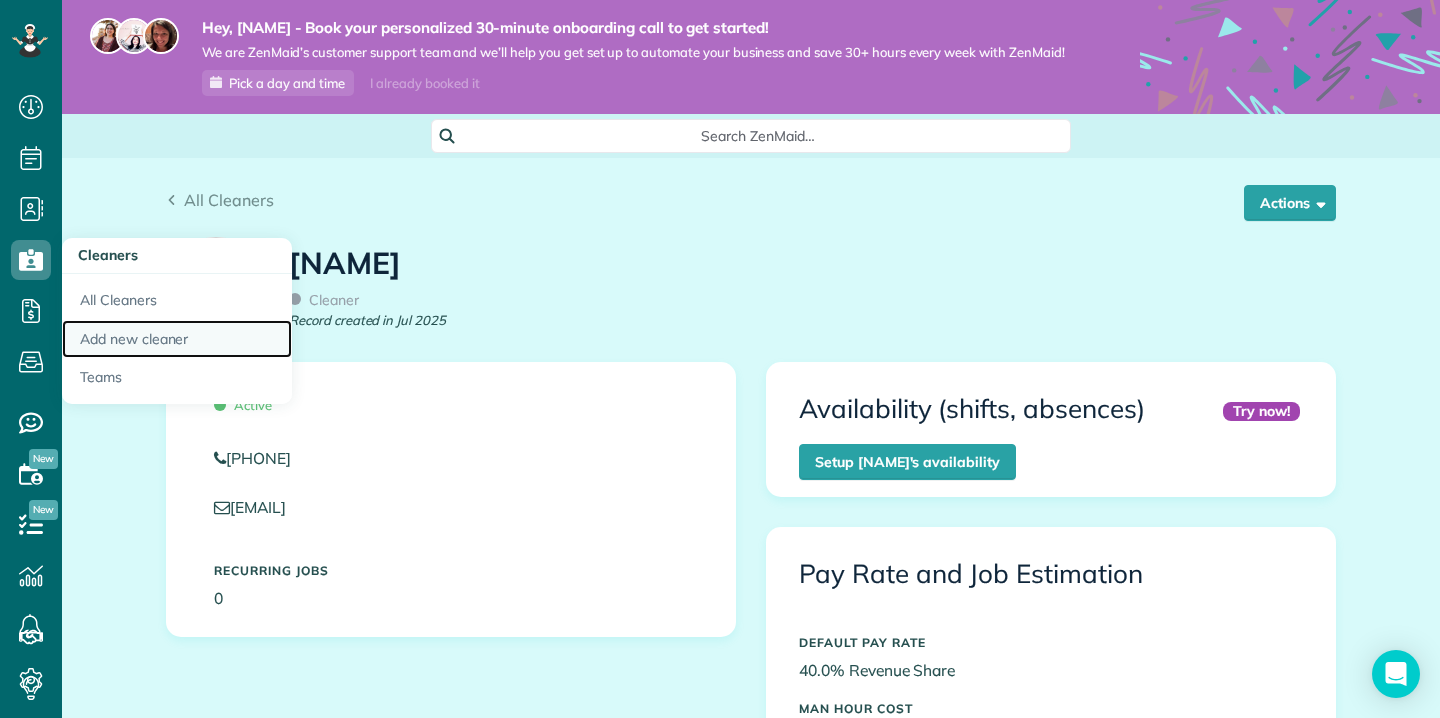 click on "Add new cleaner" at bounding box center (177, 339) 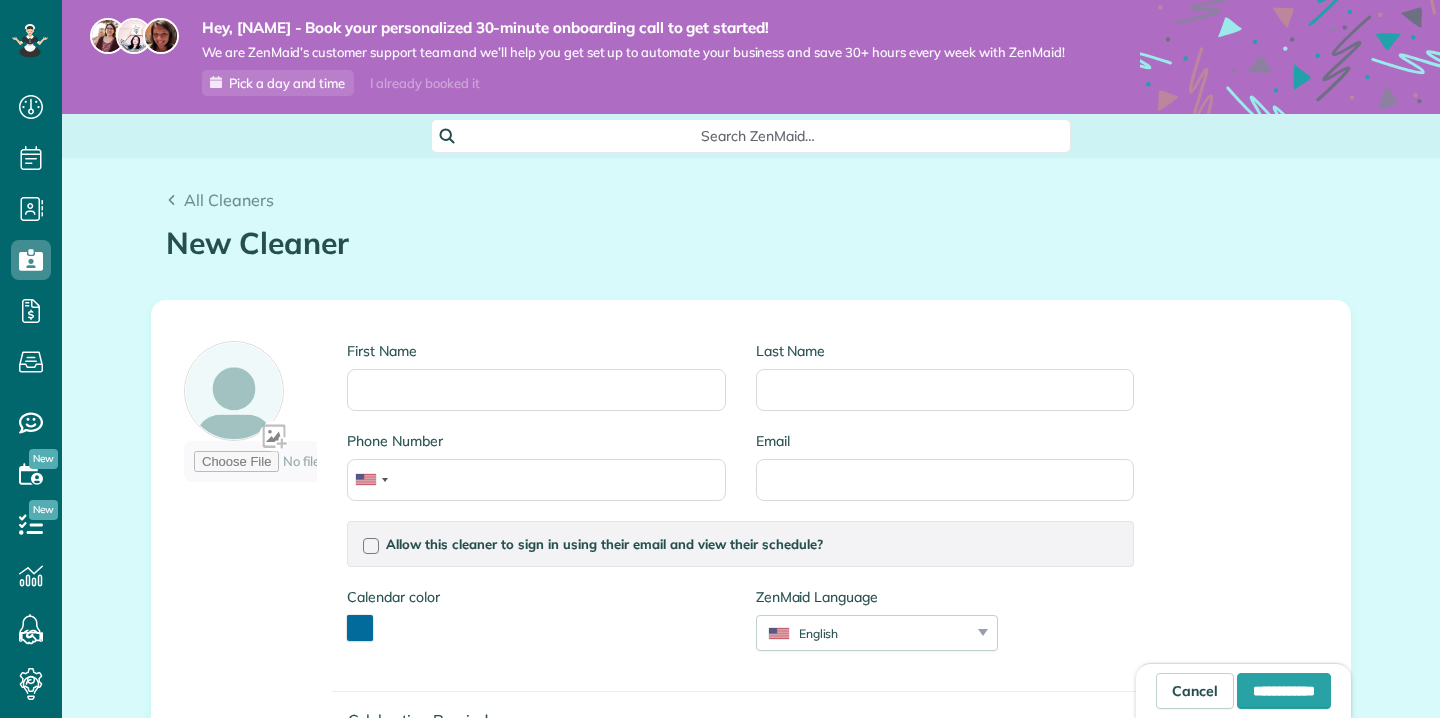 click on "First Name" at bounding box center (536, 390) 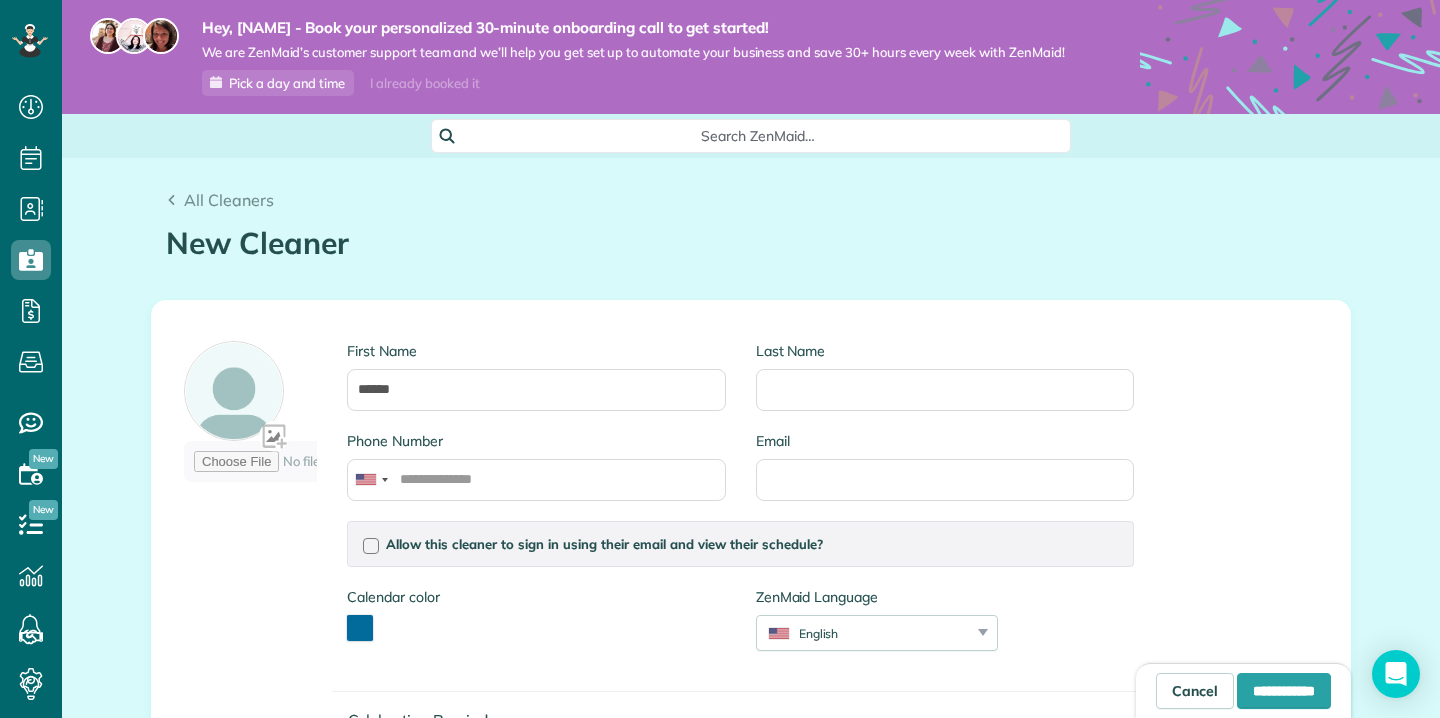 type on "******" 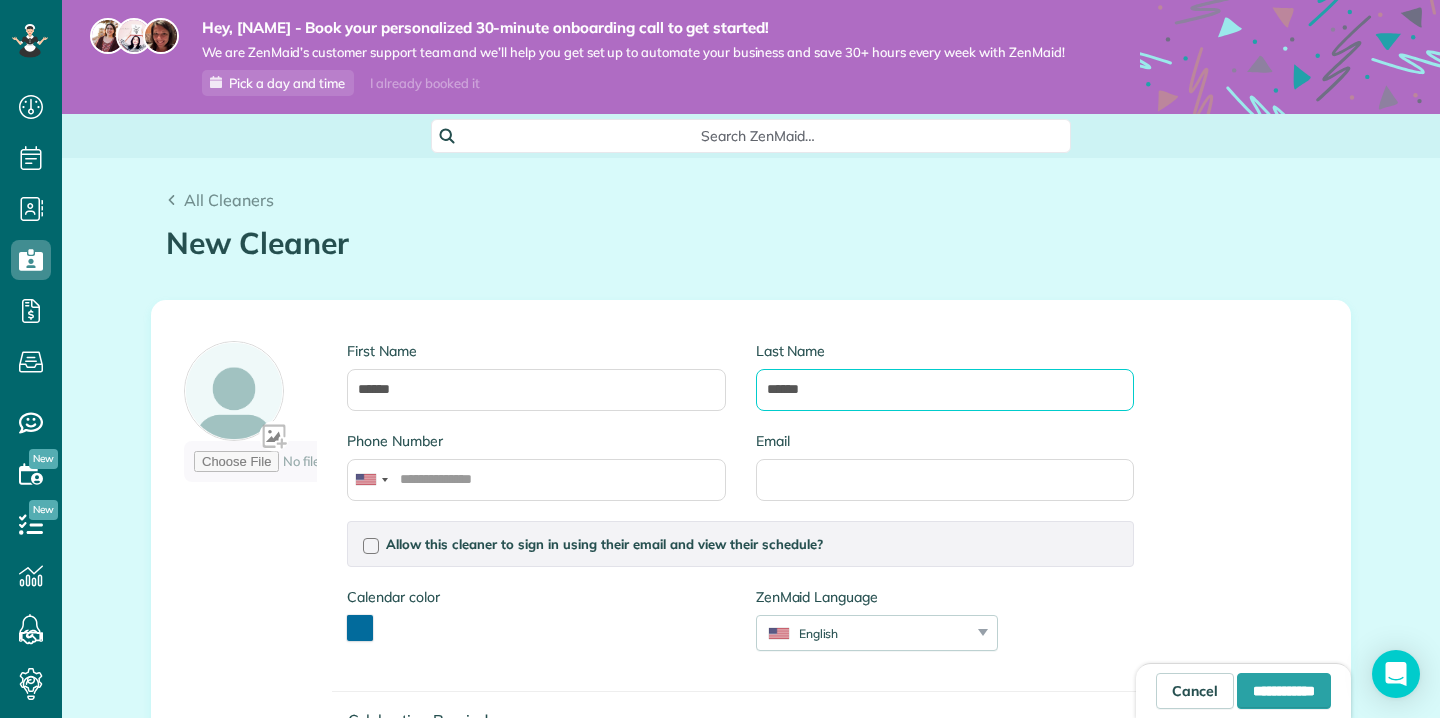 type on "******" 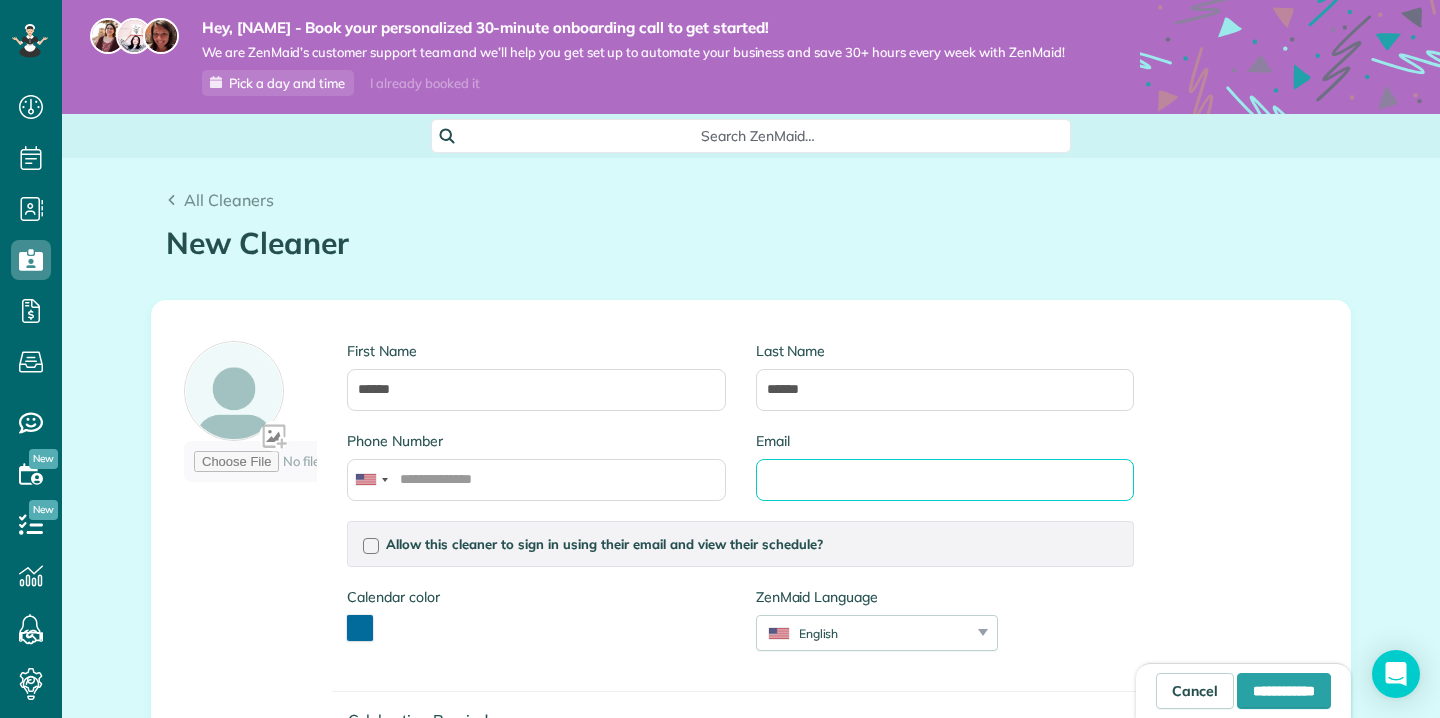 click on "Email" at bounding box center (945, 480) 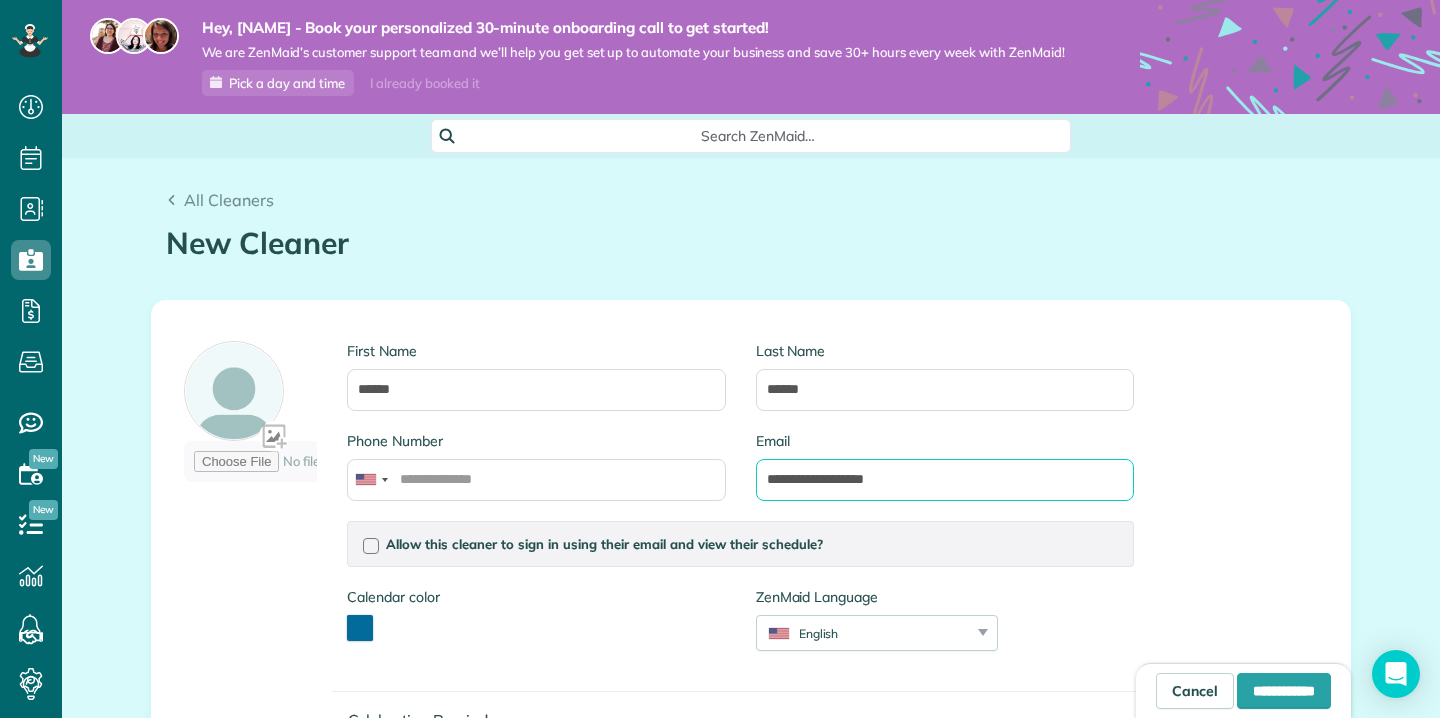 type on "**********" 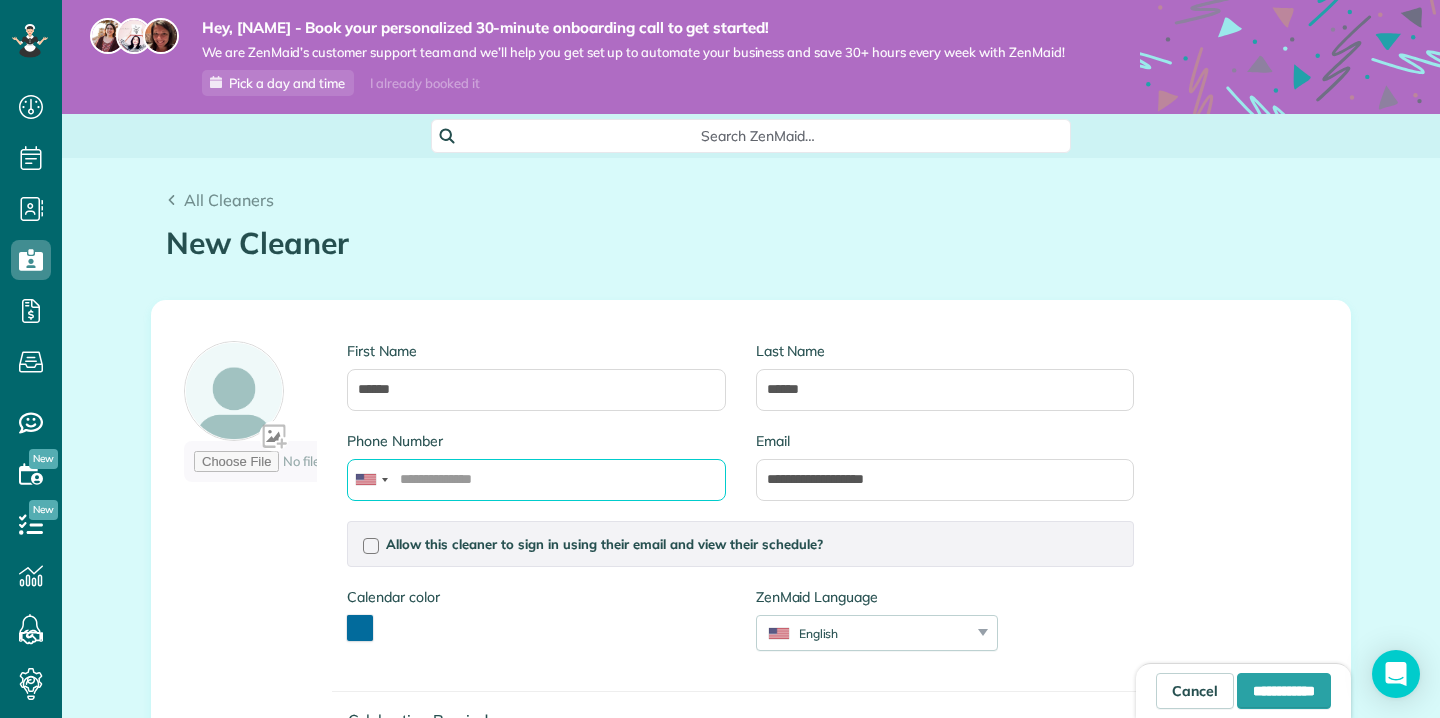click on "Phone Number" at bounding box center (536, 480) 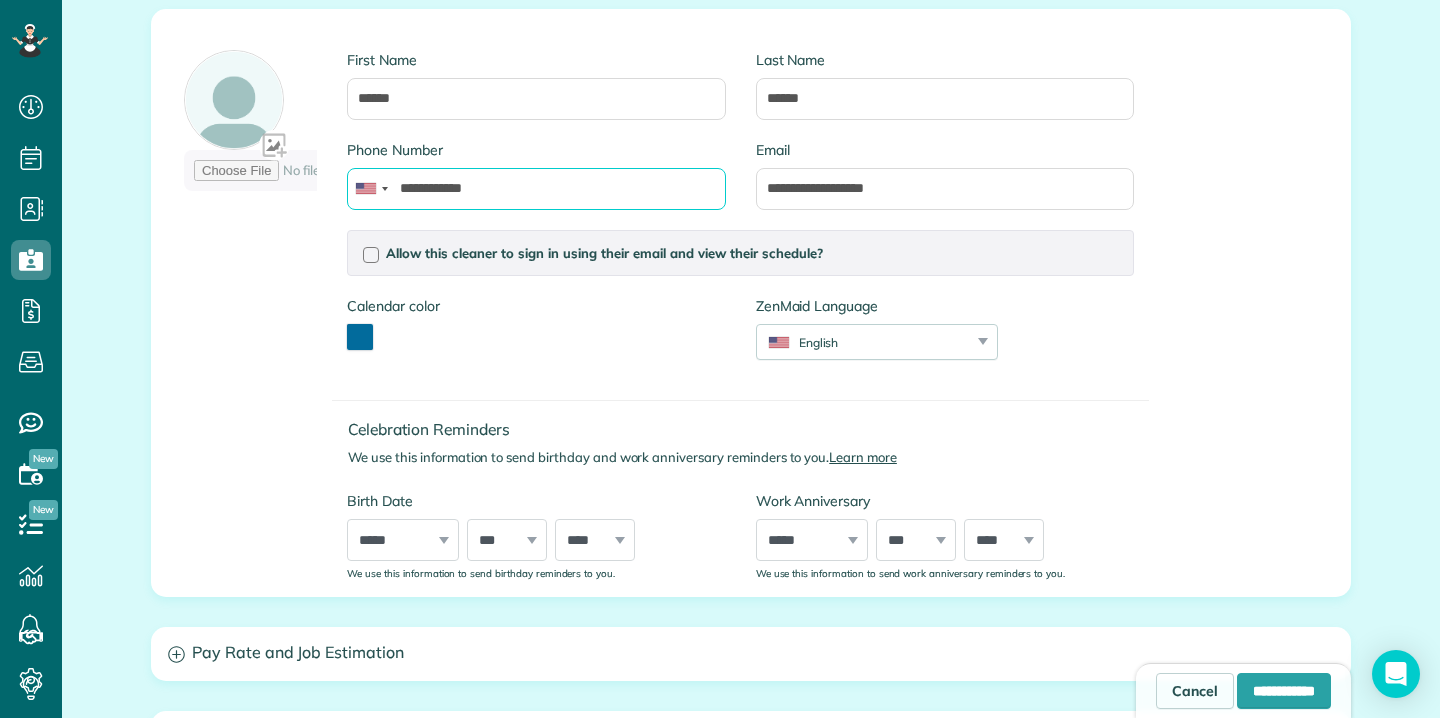 scroll, scrollTop: 293, scrollLeft: 0, axis: vertical 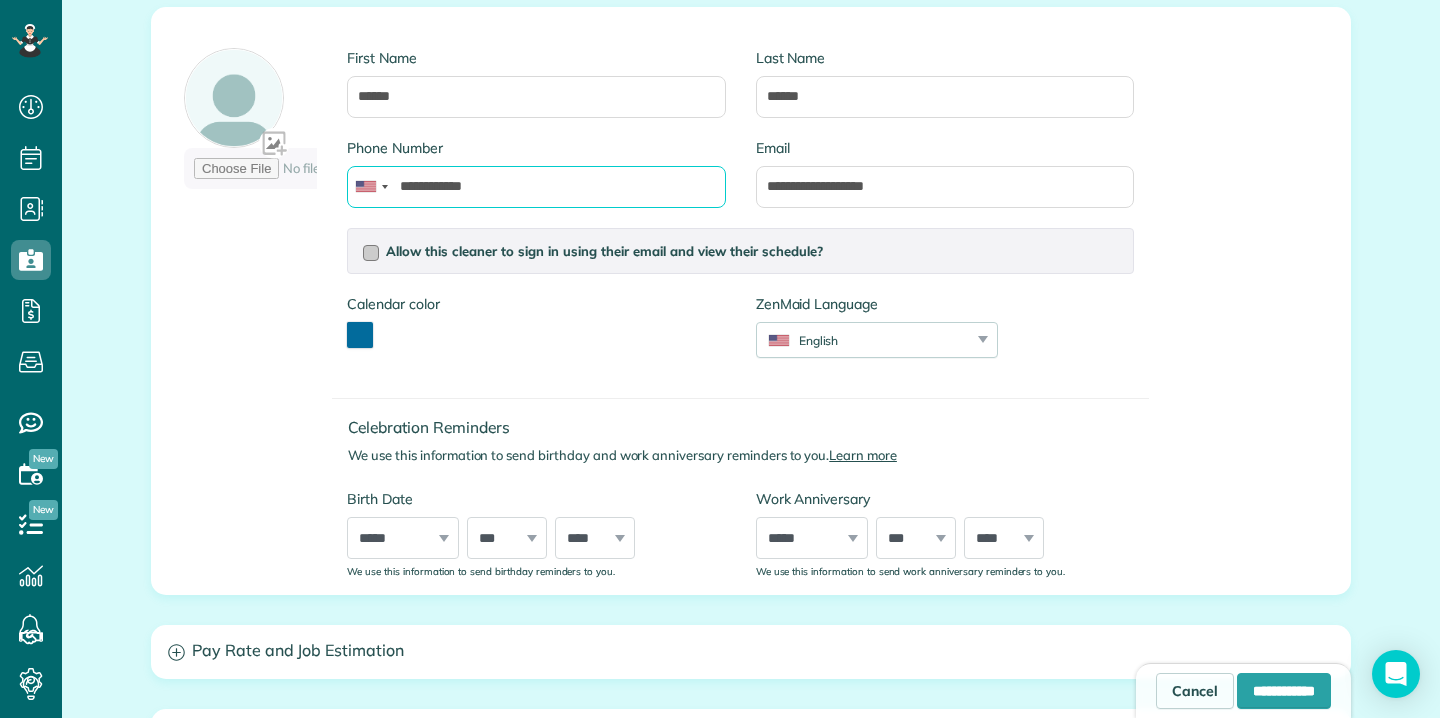 type on "**********" 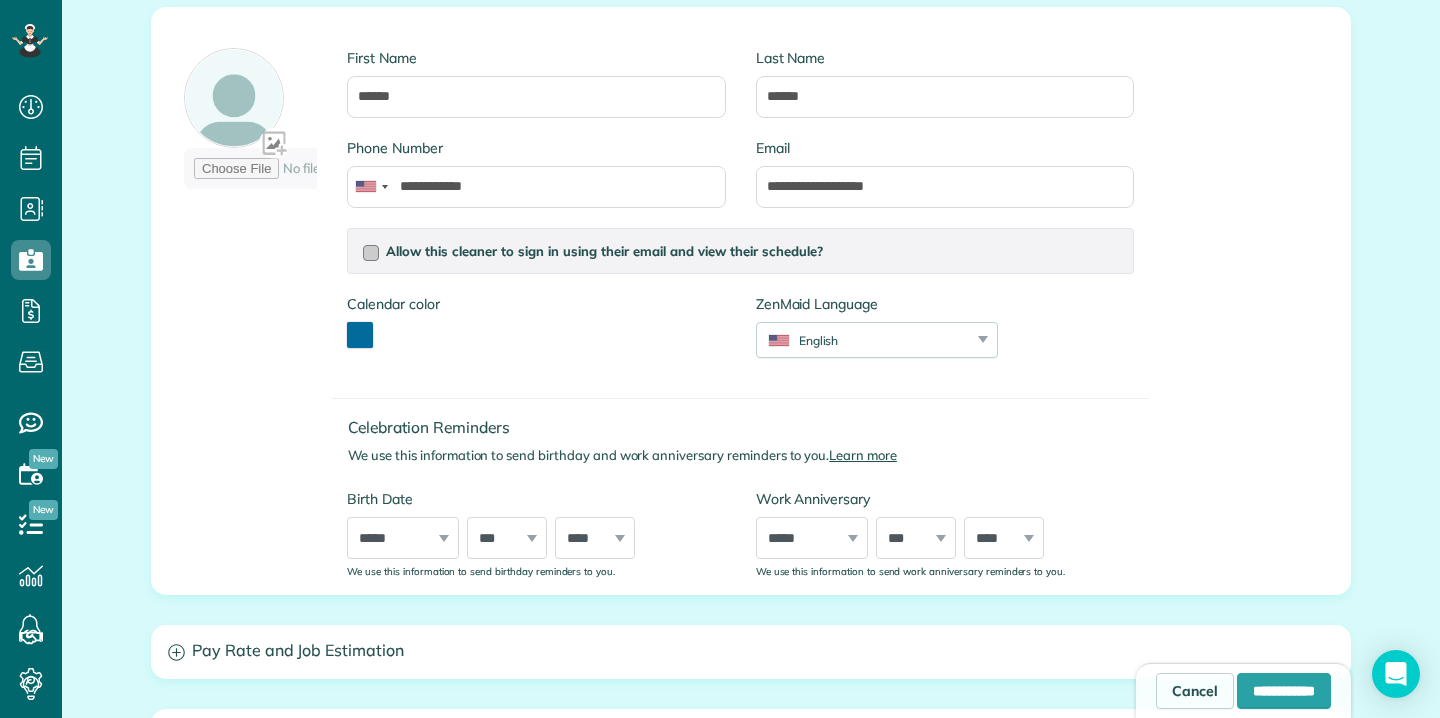 click on "Allow this cleaner to sign in using their email and view their schedule?" at bounding box center [740, 251] 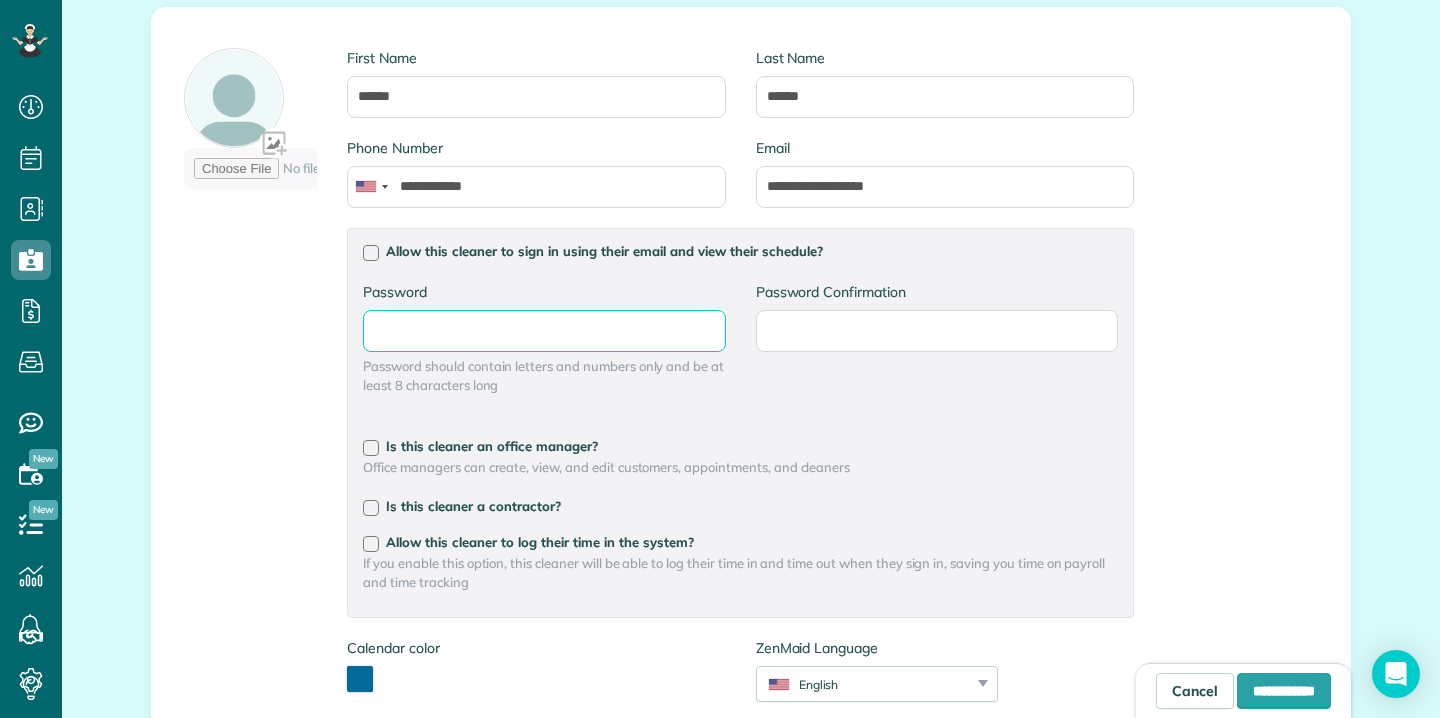 click on "Password" at bounding box center (0, 0) 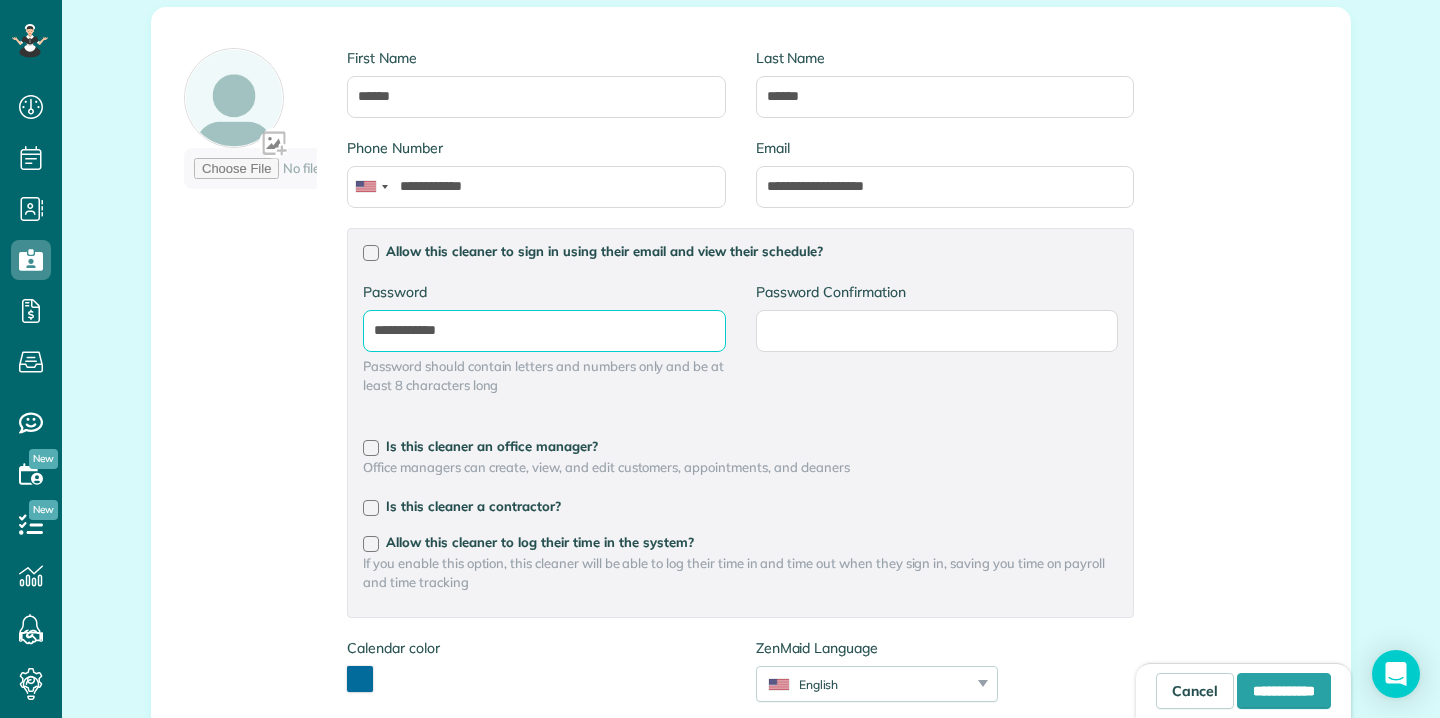 type on "**********" 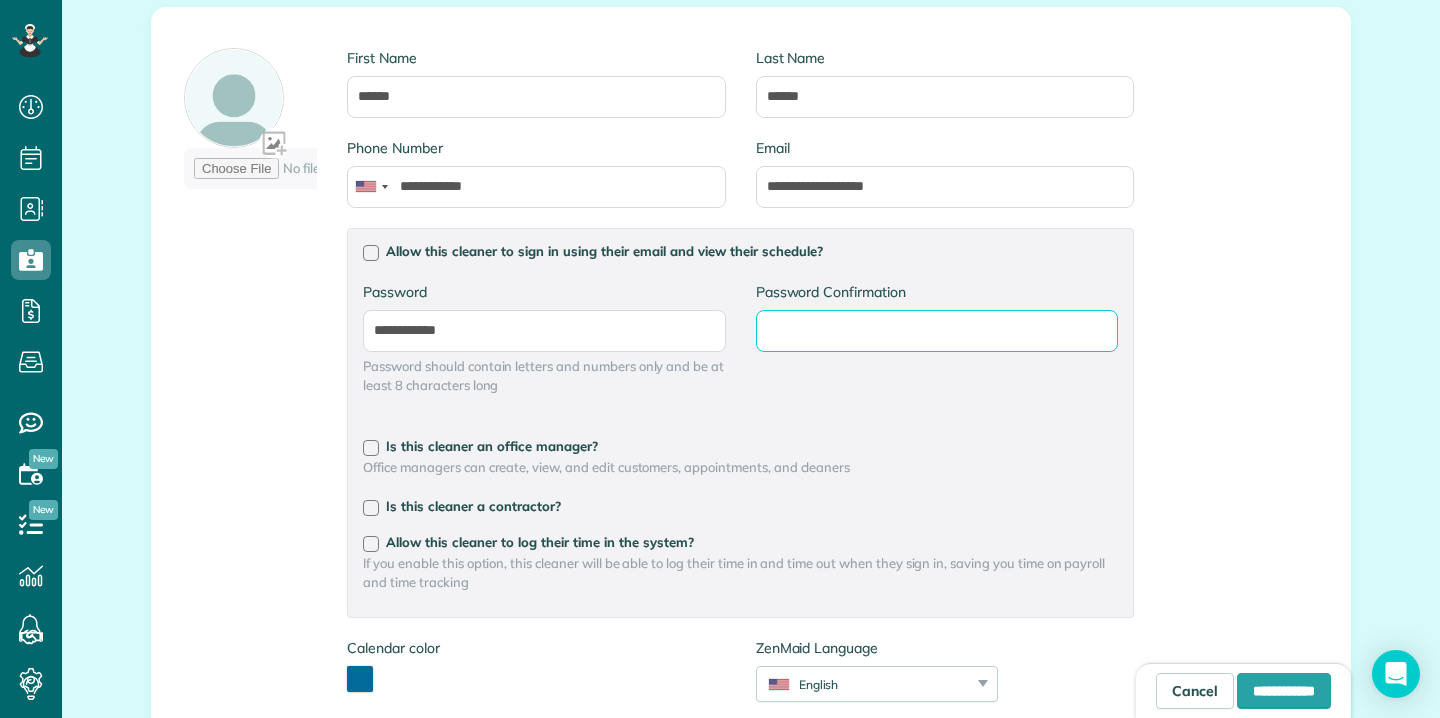 click on "Password Confirmation" at bounding box center (0, 0) 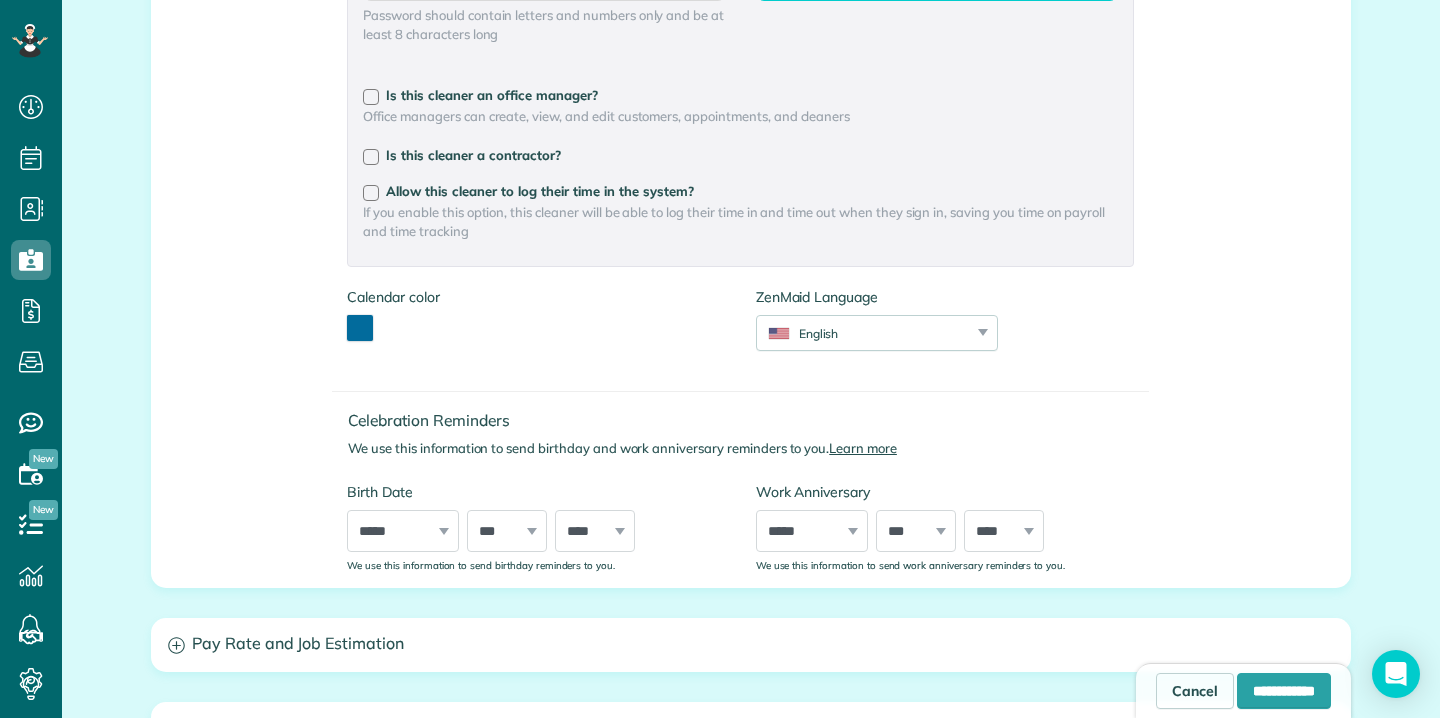 scroll, scrollTop: 800, scrollLeft: 0, axis: vertical 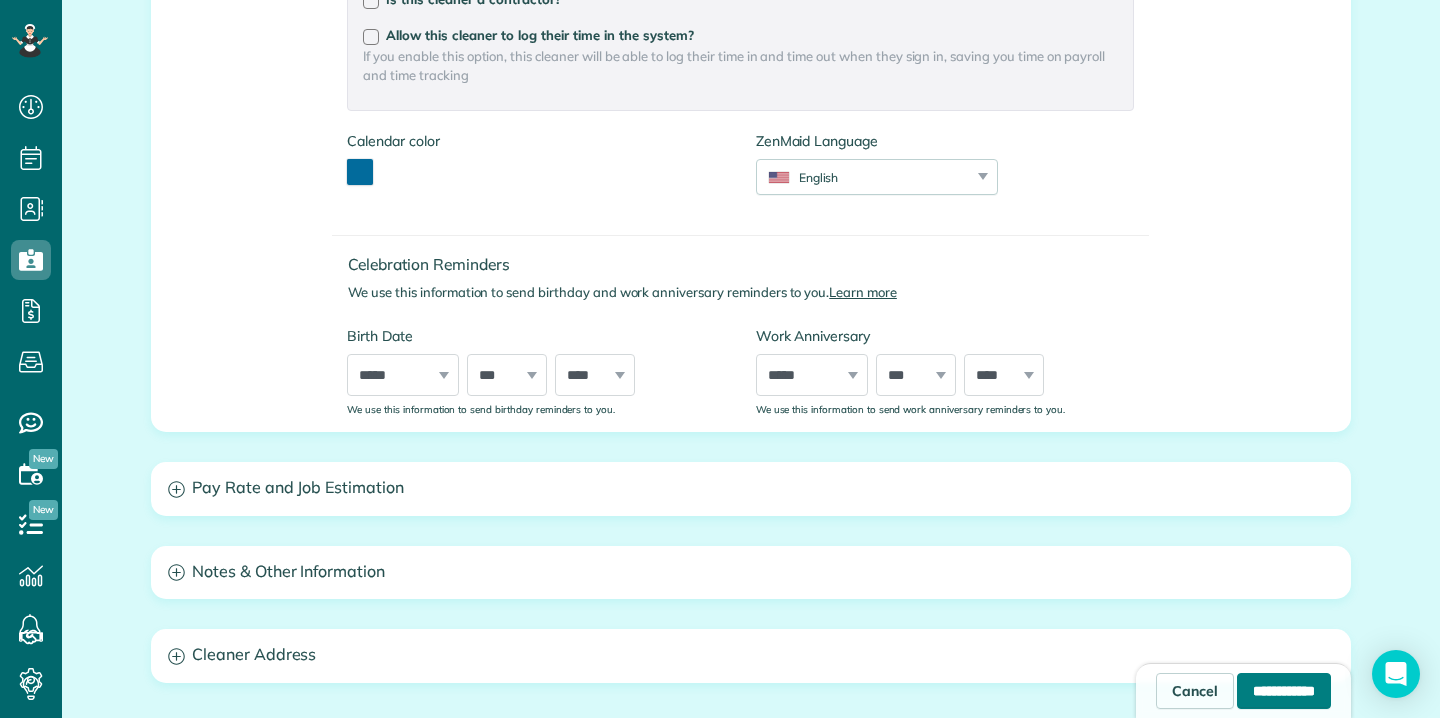 type on "**********" 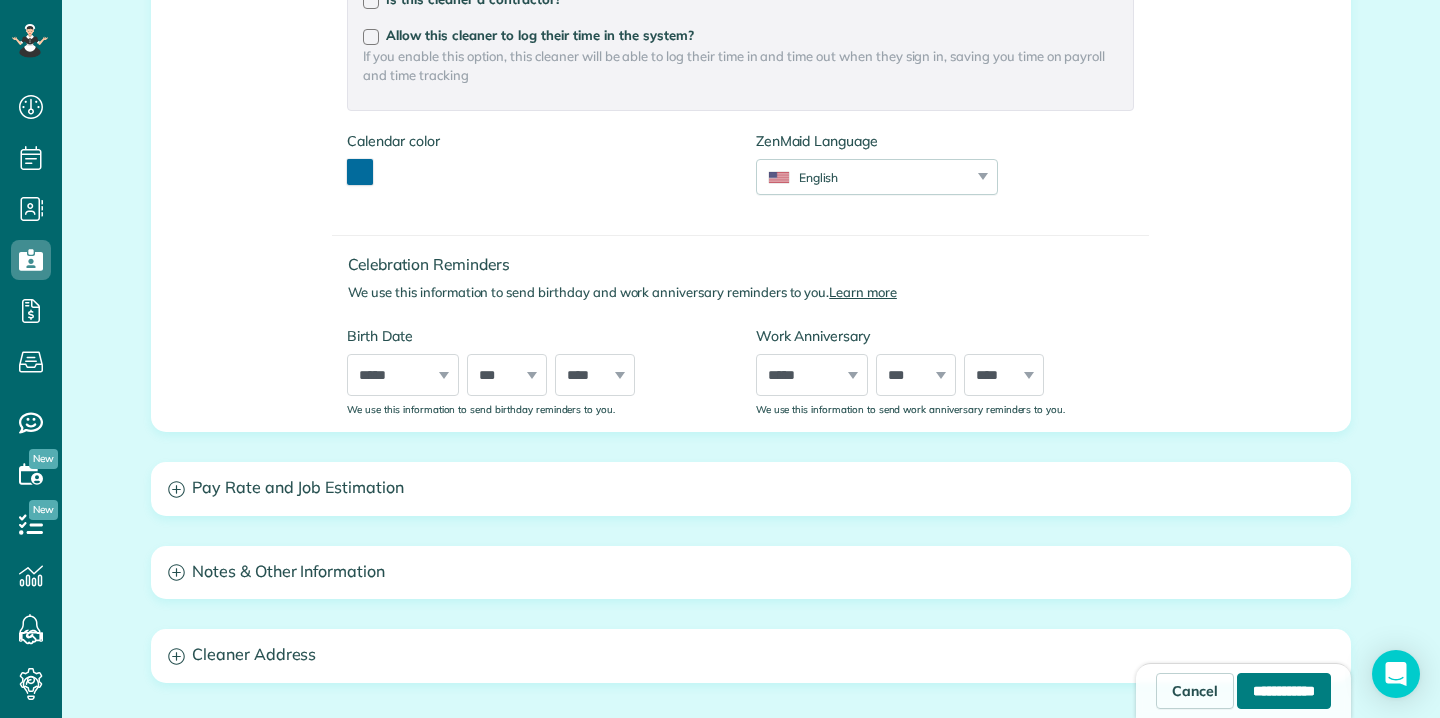 click on "**********" at bounding box center [1284, 691] 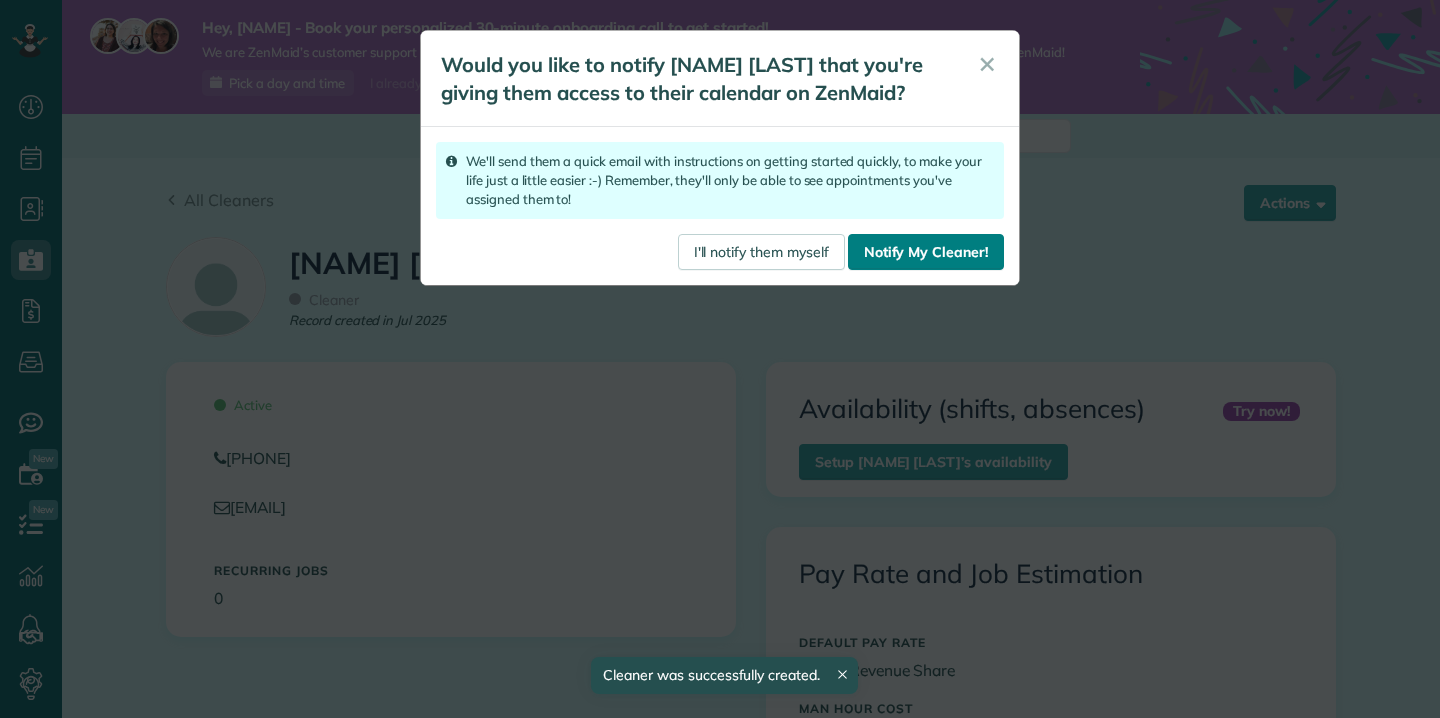 scroll, scrollTop: 0, scrollLeft: 0, axis: both 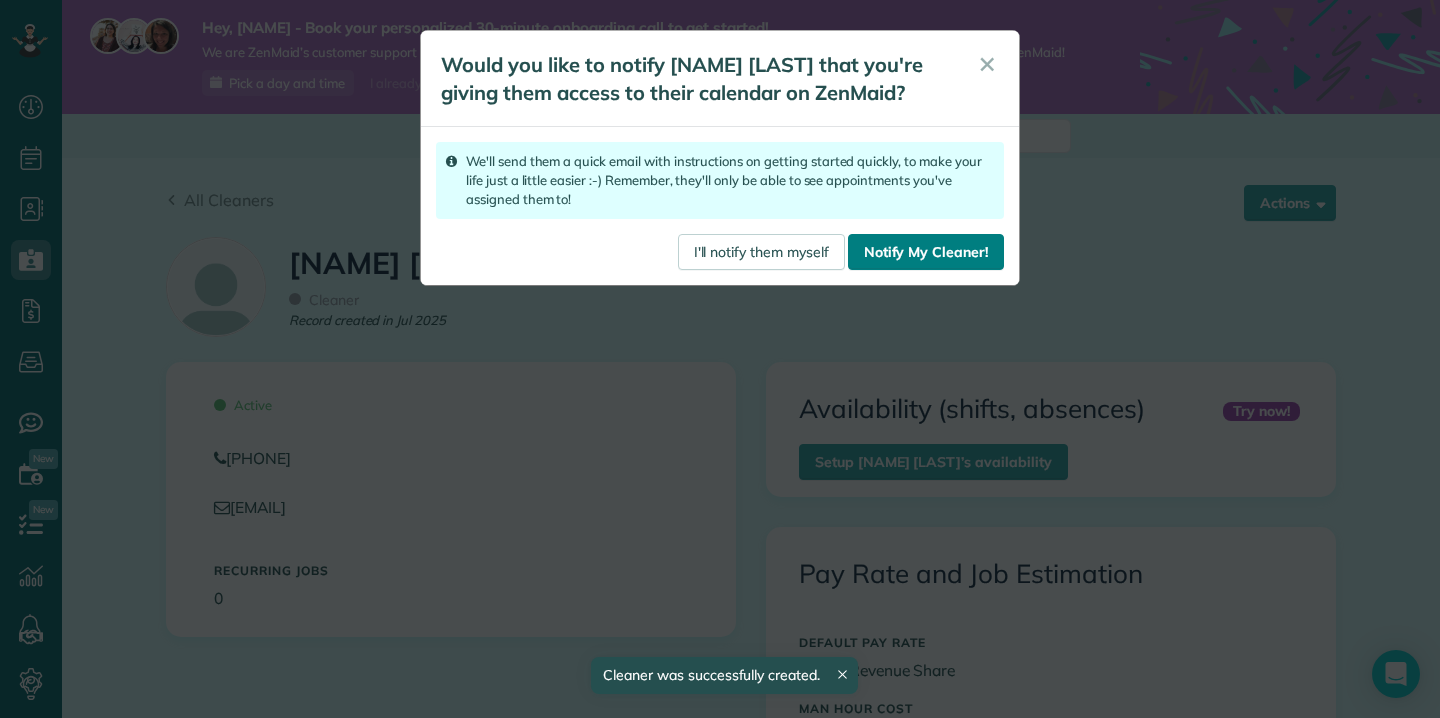 click on "Notify My Cleaner!" at bounding box center (926, 252) 